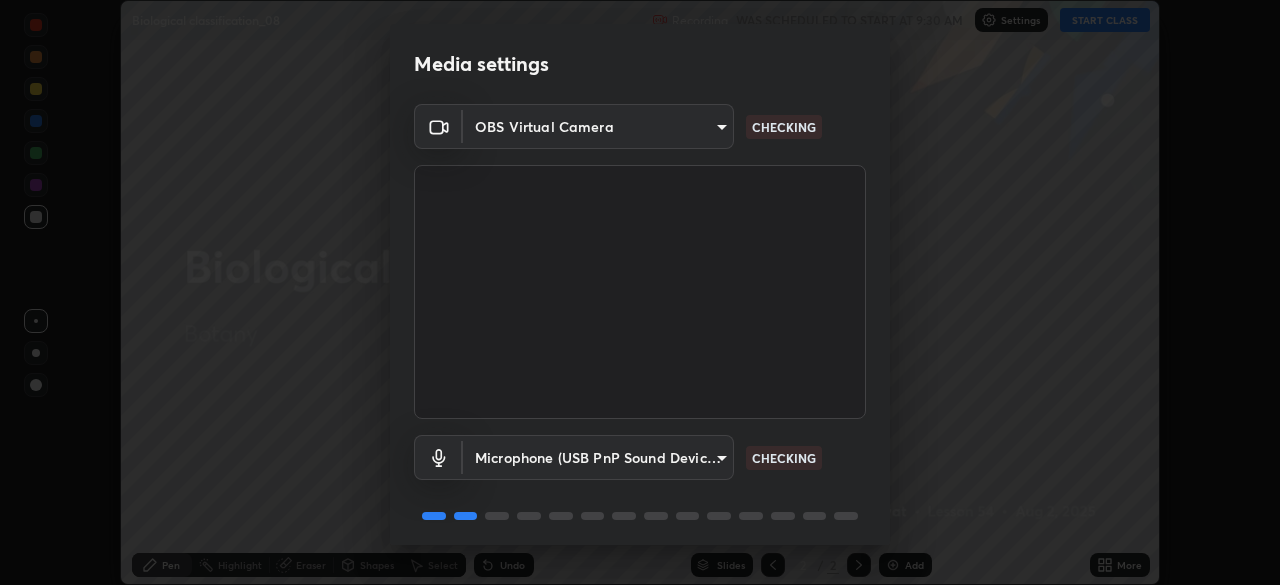 scroll, scrollTop: 0, scrollLeft: 0, axis: both 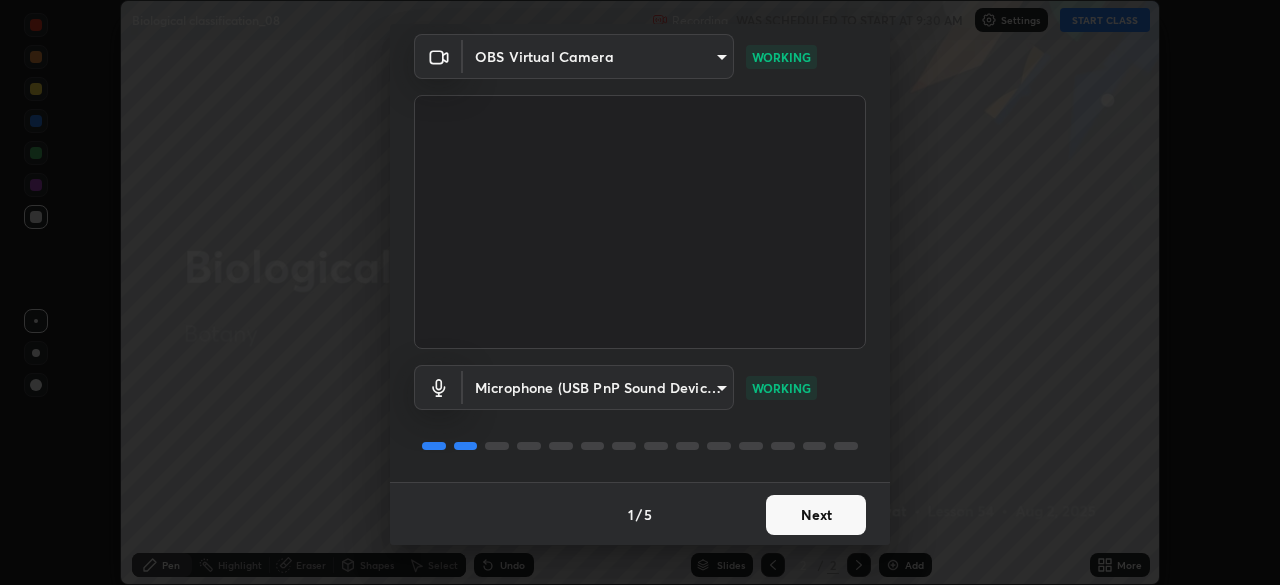 click on "Next" at bounding box center (816, 515) 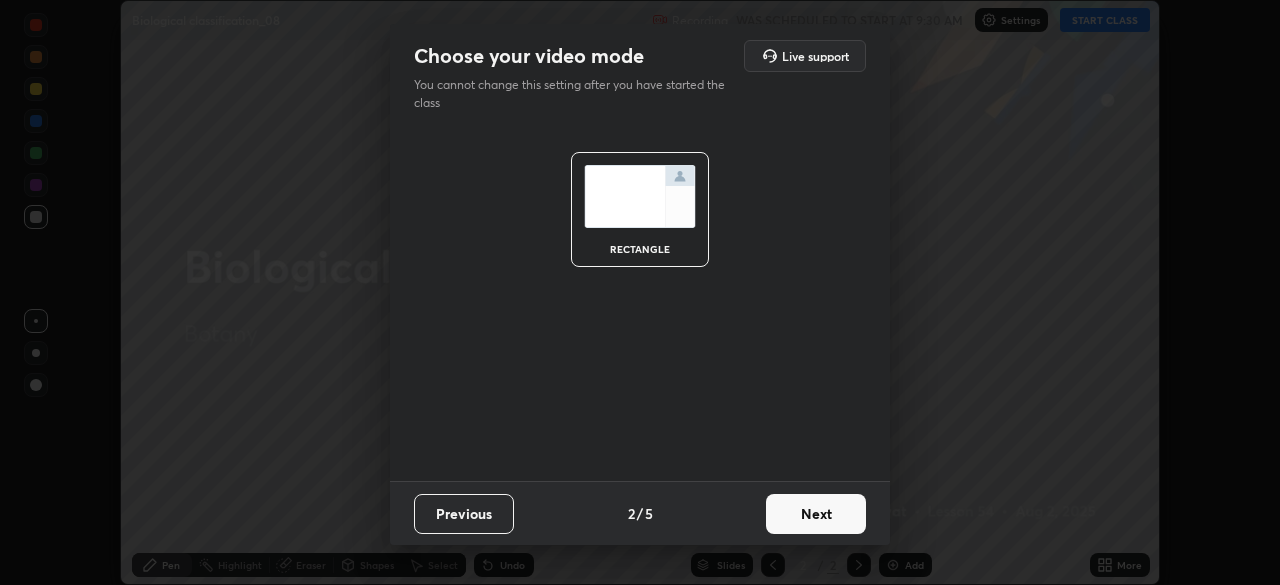 scroll, scrollTop: 0, scrollLeft: 0, axis: both 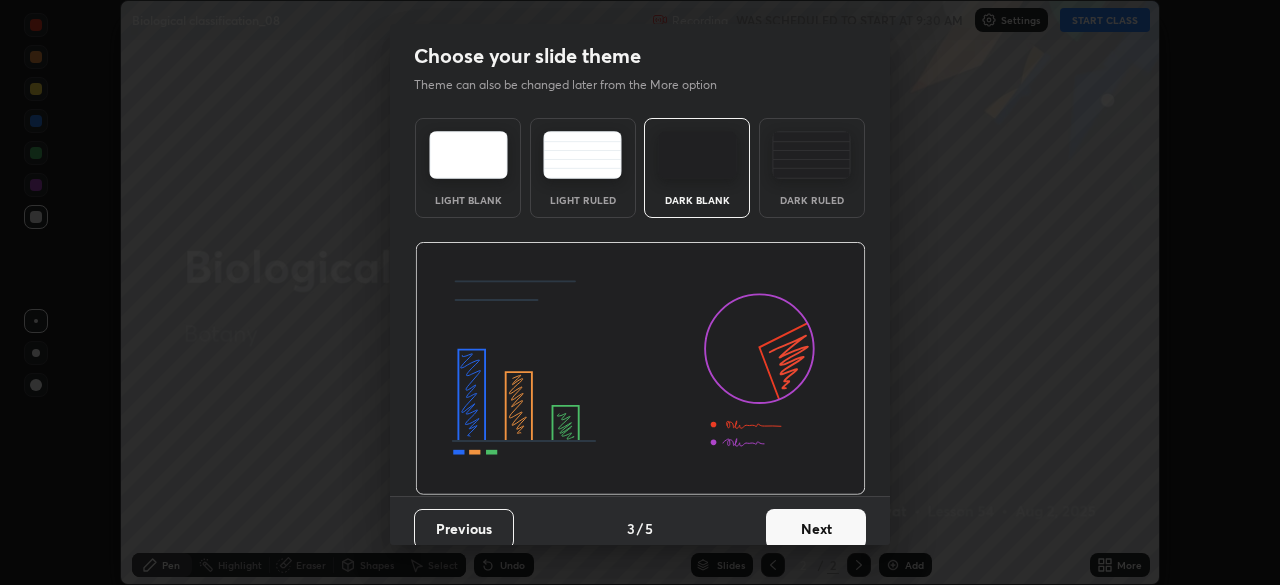 click on "Next" at bounding box center (816, 529) 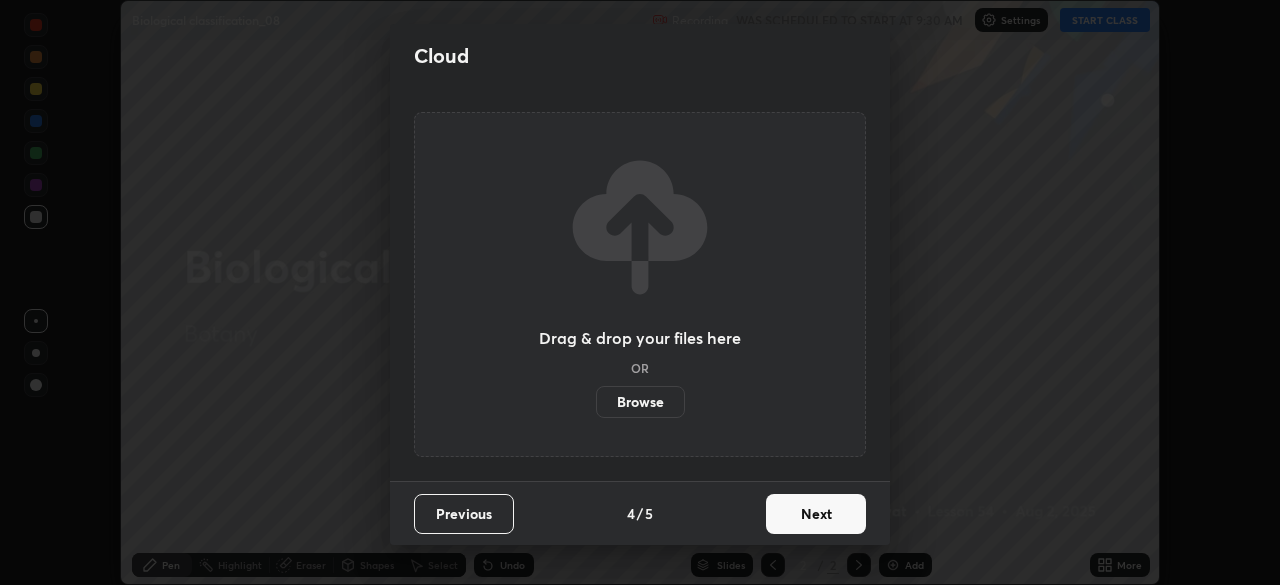 click on "Next" at bounding box center [816, 514] 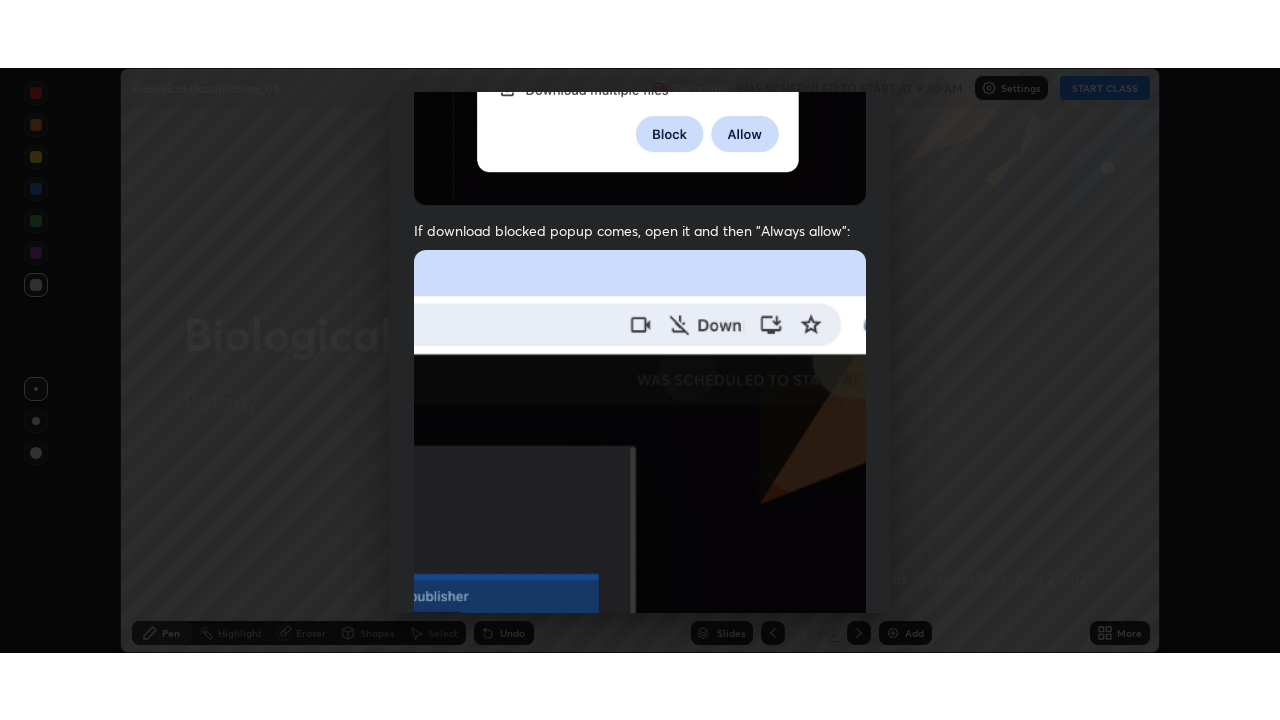scroll, scrollTop: 478, scrollLeft: 0, axis: vertical 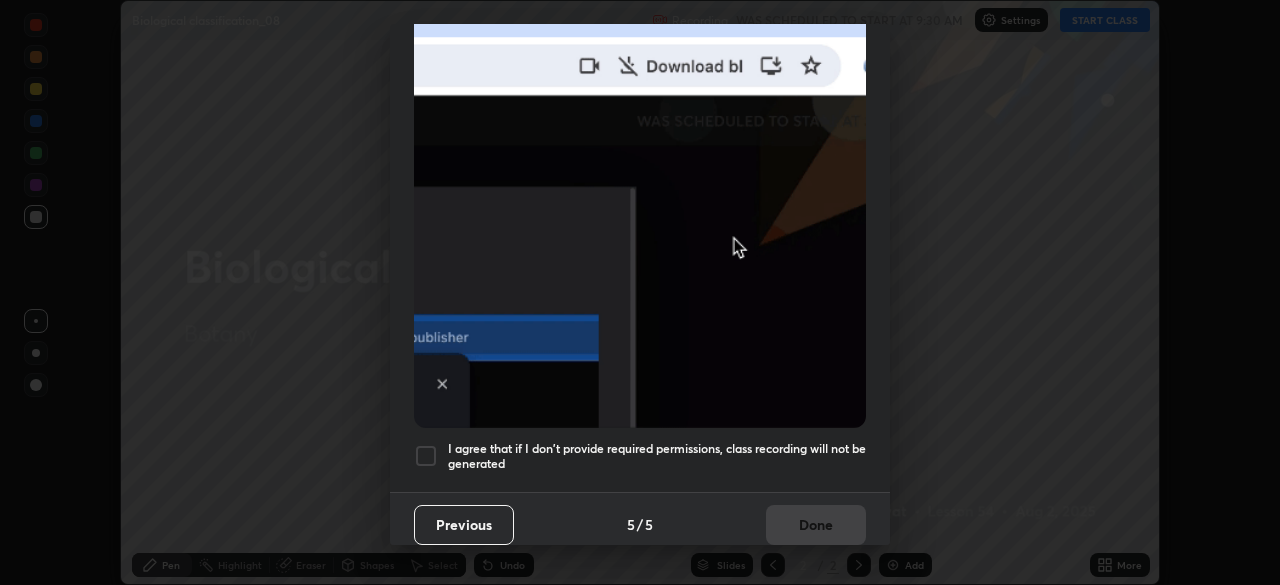 click at bounding box center [426, 456] 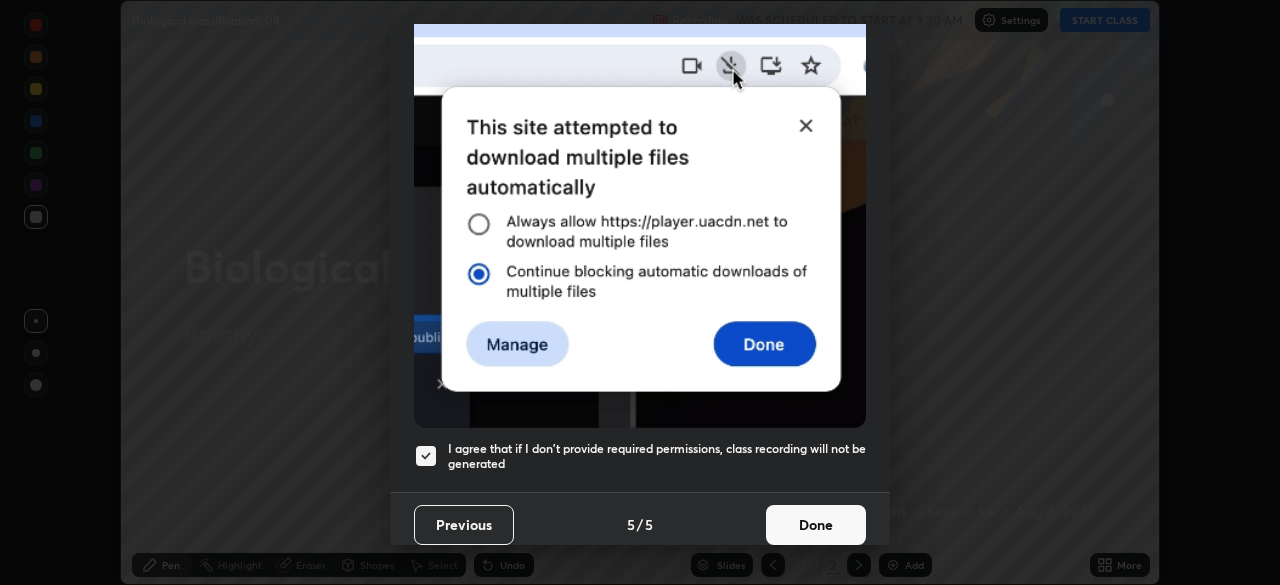 click on "Done" at bounding box center (816, 525) 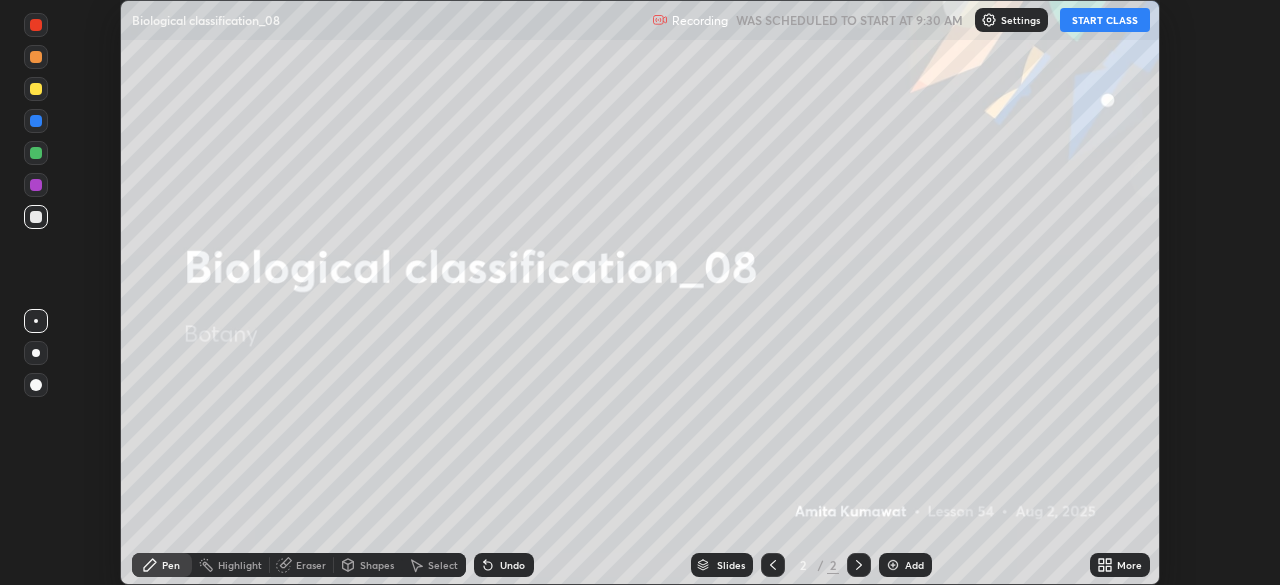 click on "START CLASS" at bounding box center (1105, 20) 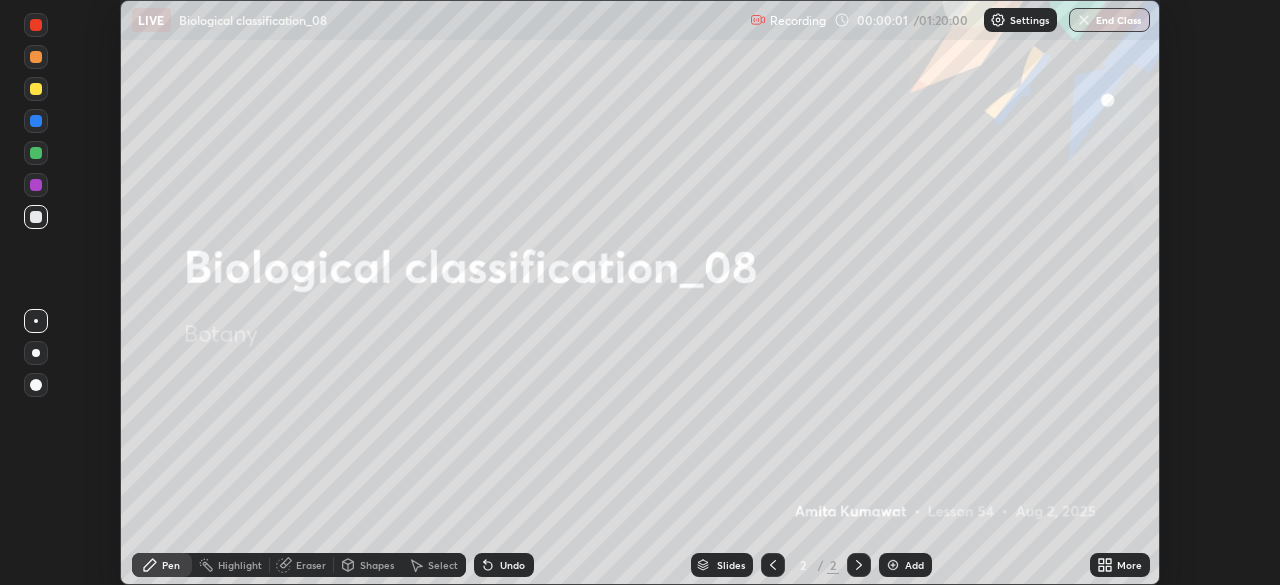 click 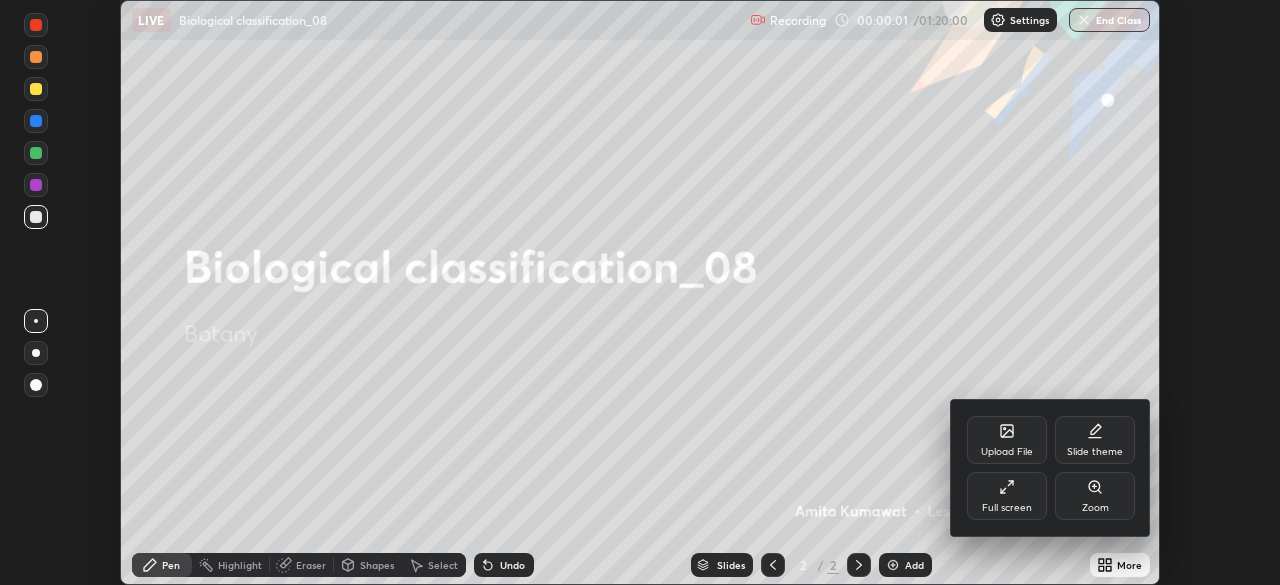 click 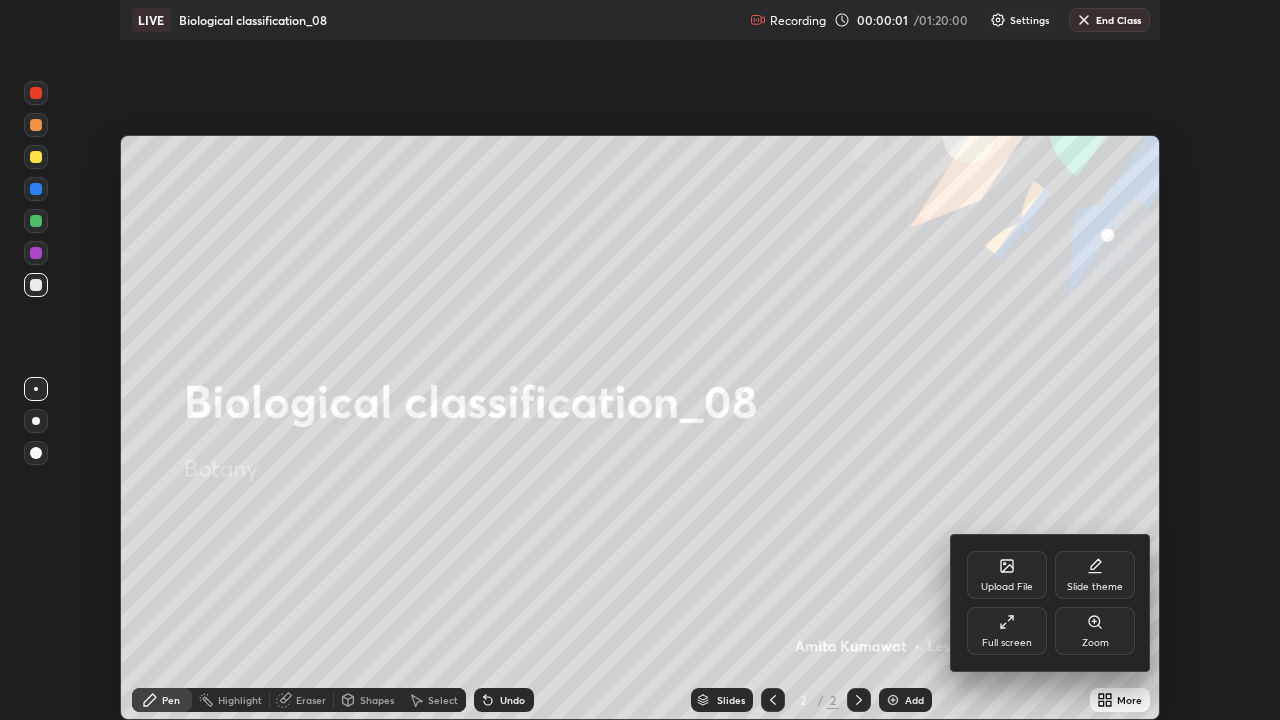scroll, scrollTop: 99280, scrollLeft: 98720, axis: both 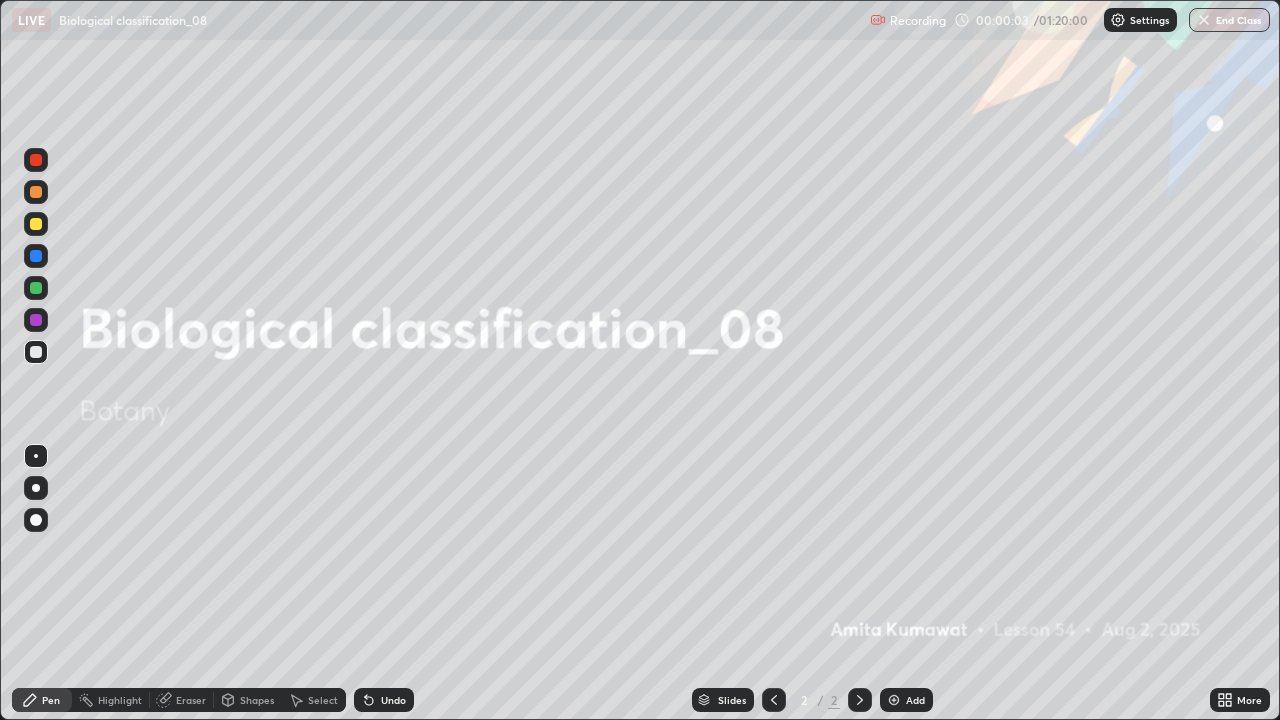 click 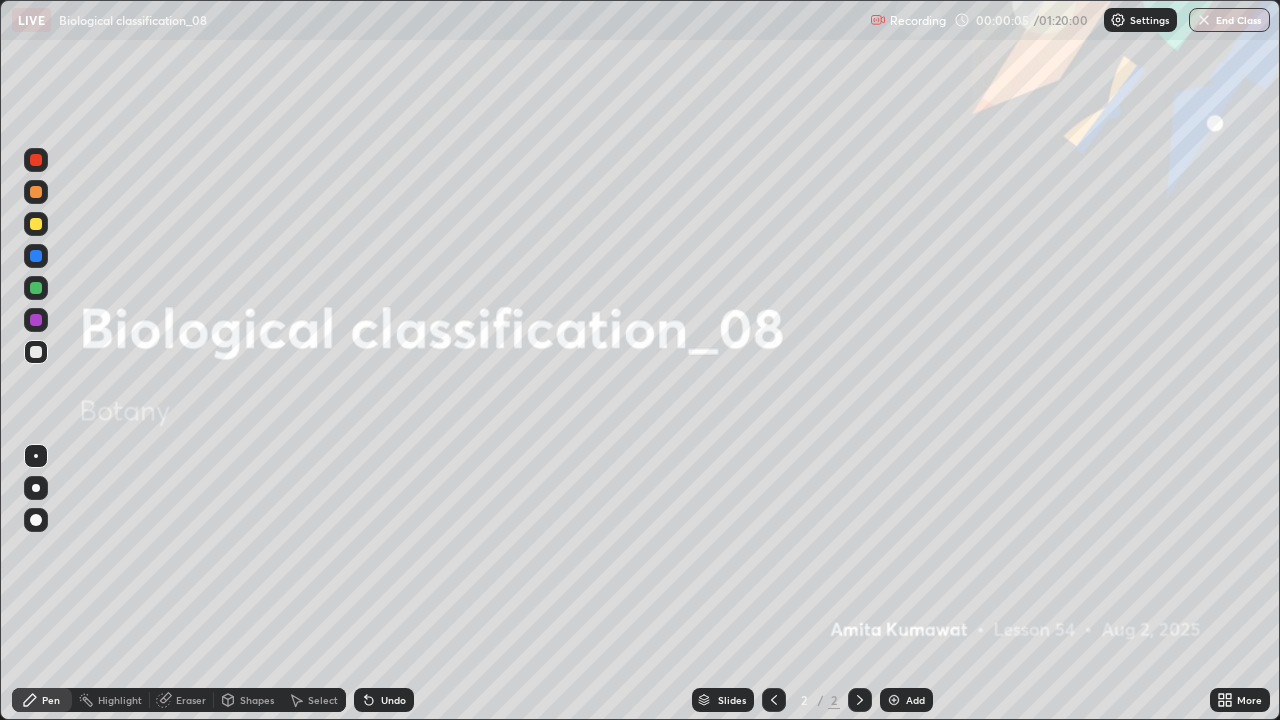 click at bounding box center (894, 700) 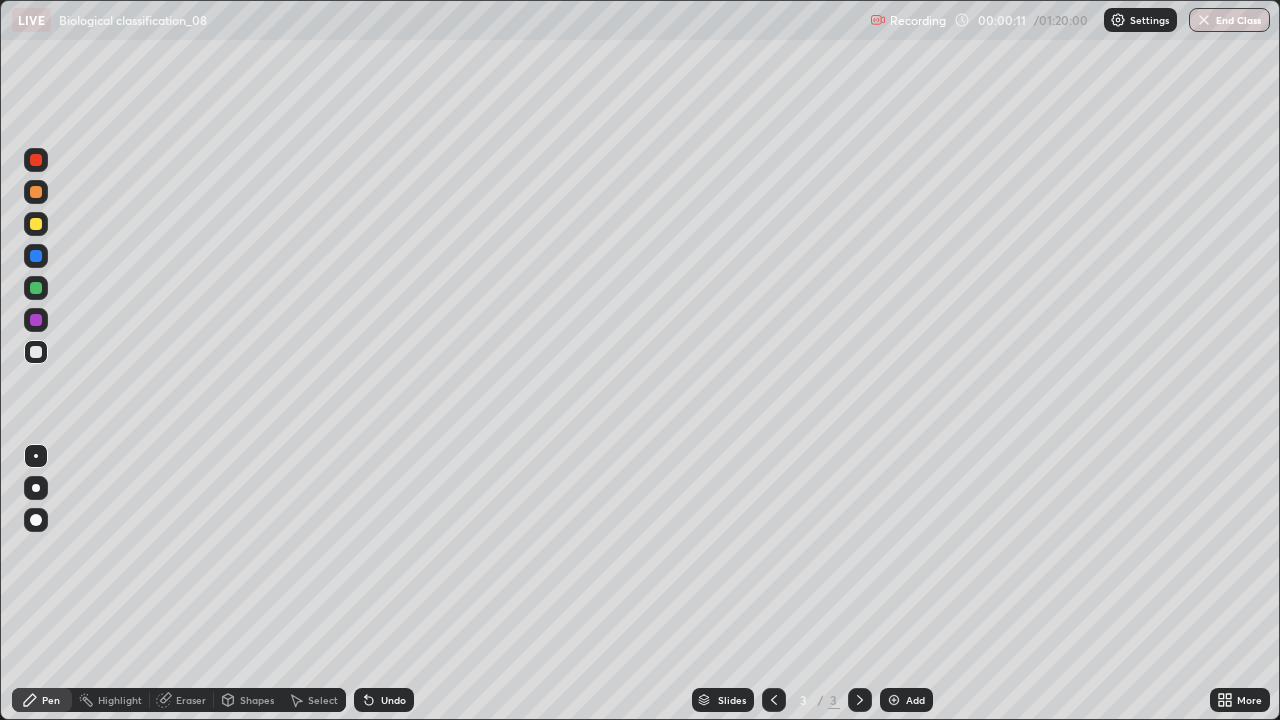 click at bounding box center (36, 488) 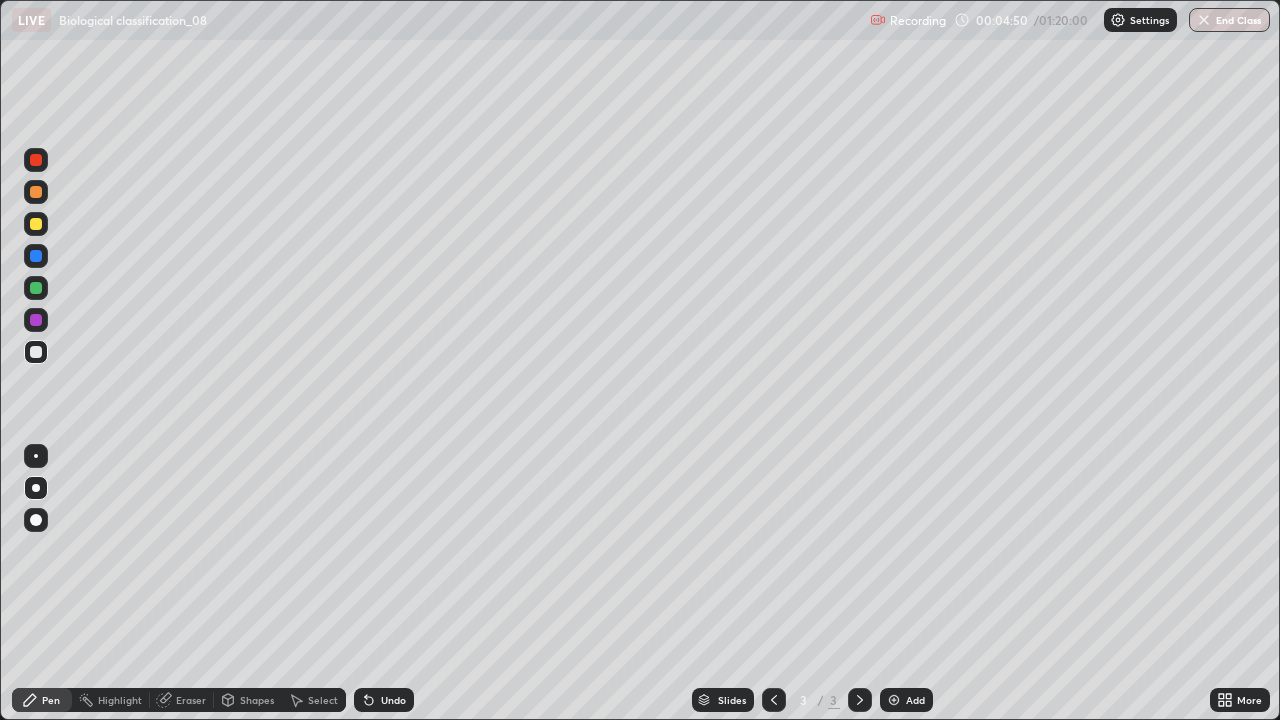click at bounding box center [894, 700] 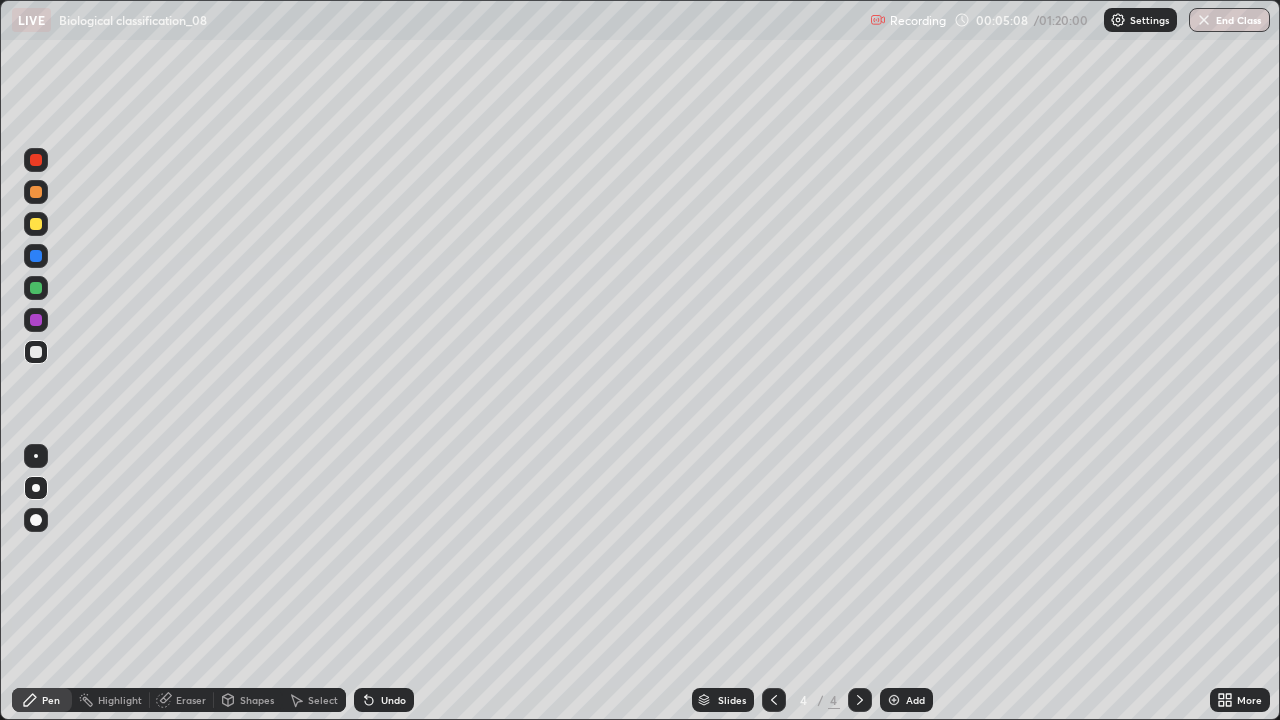 click at bounding box center [36, 192] 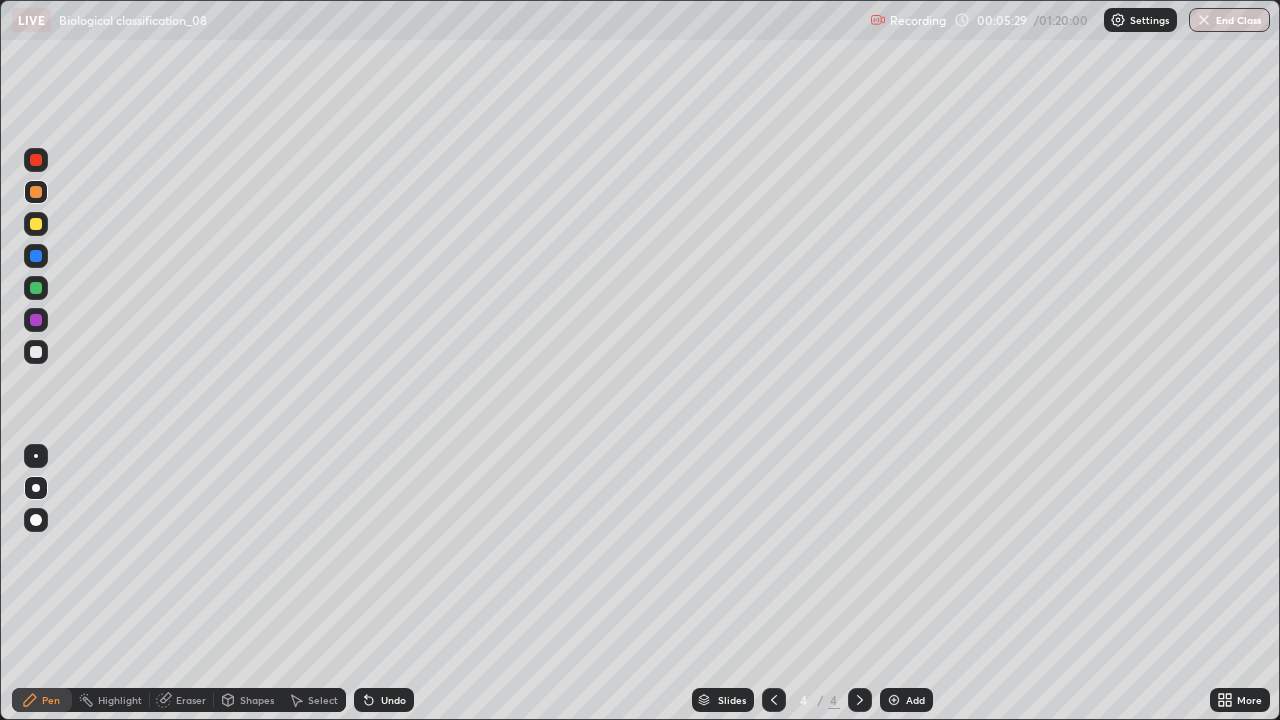 click at bounding box center (36, 224) 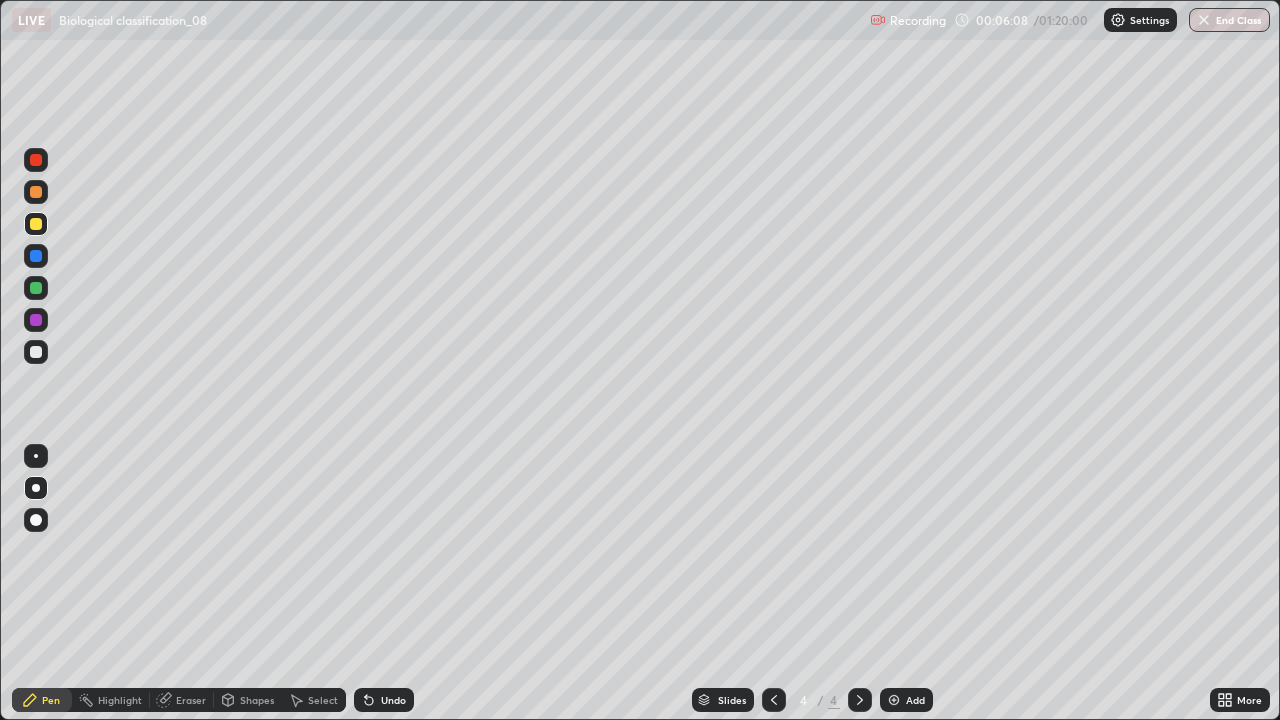 click at bounding box center (36, 288) 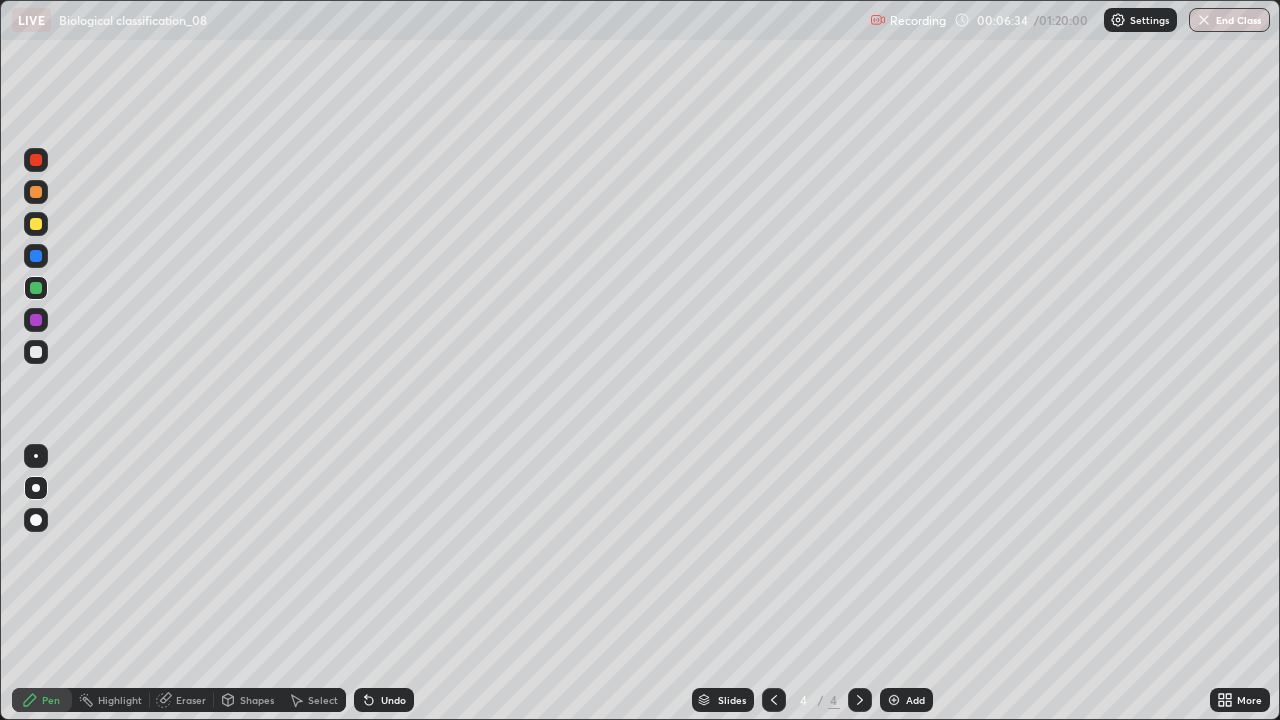 click at bounding box center [36, 352] 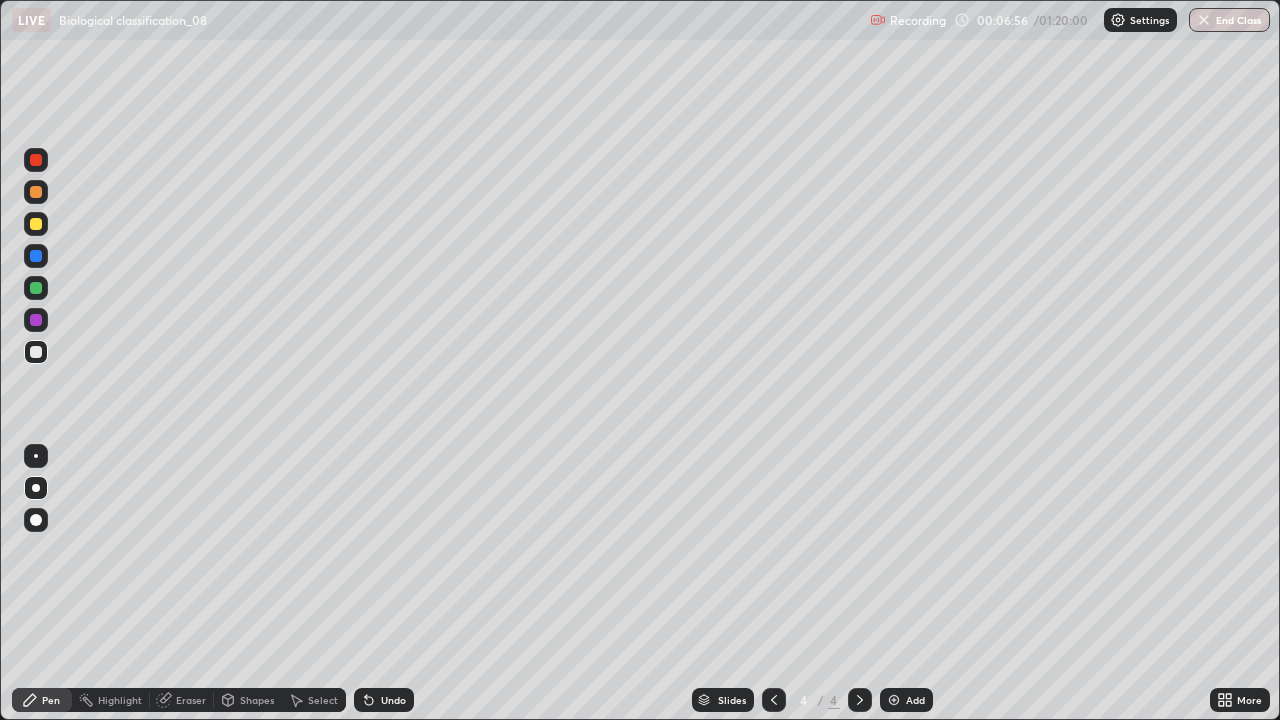 click at bounding box center [36, 320] 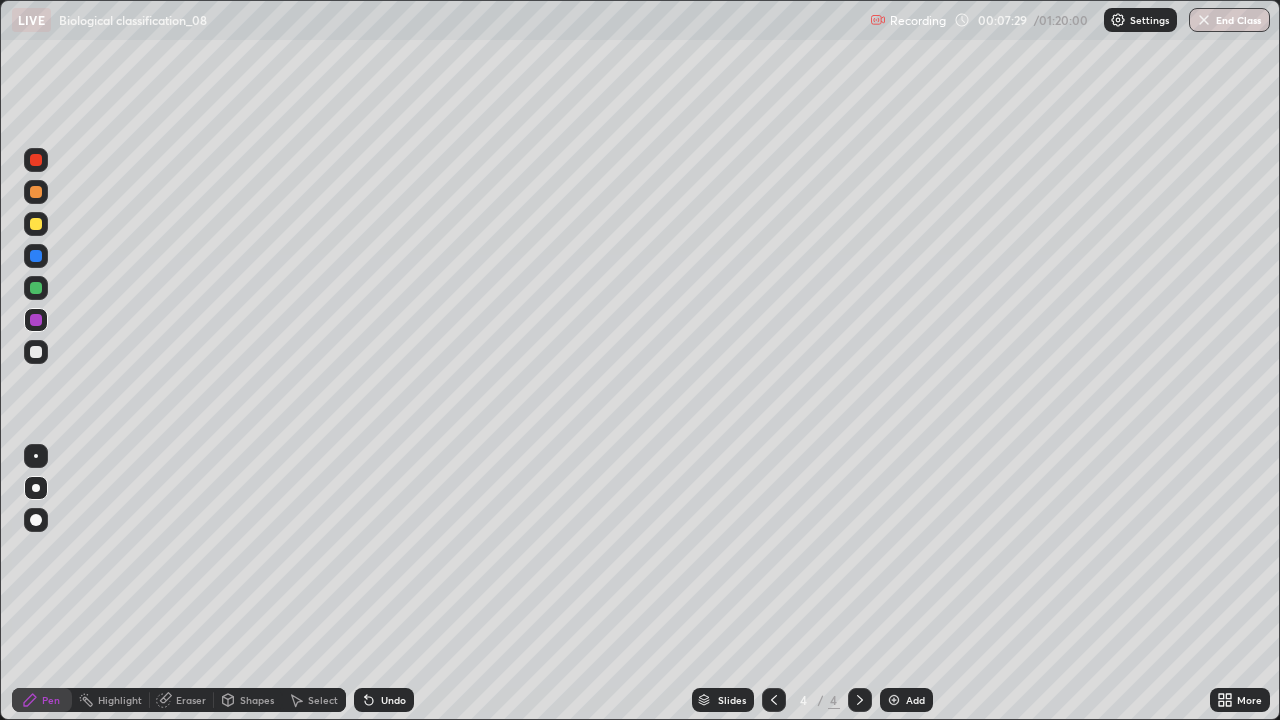 click at bounding box center [36, 256] 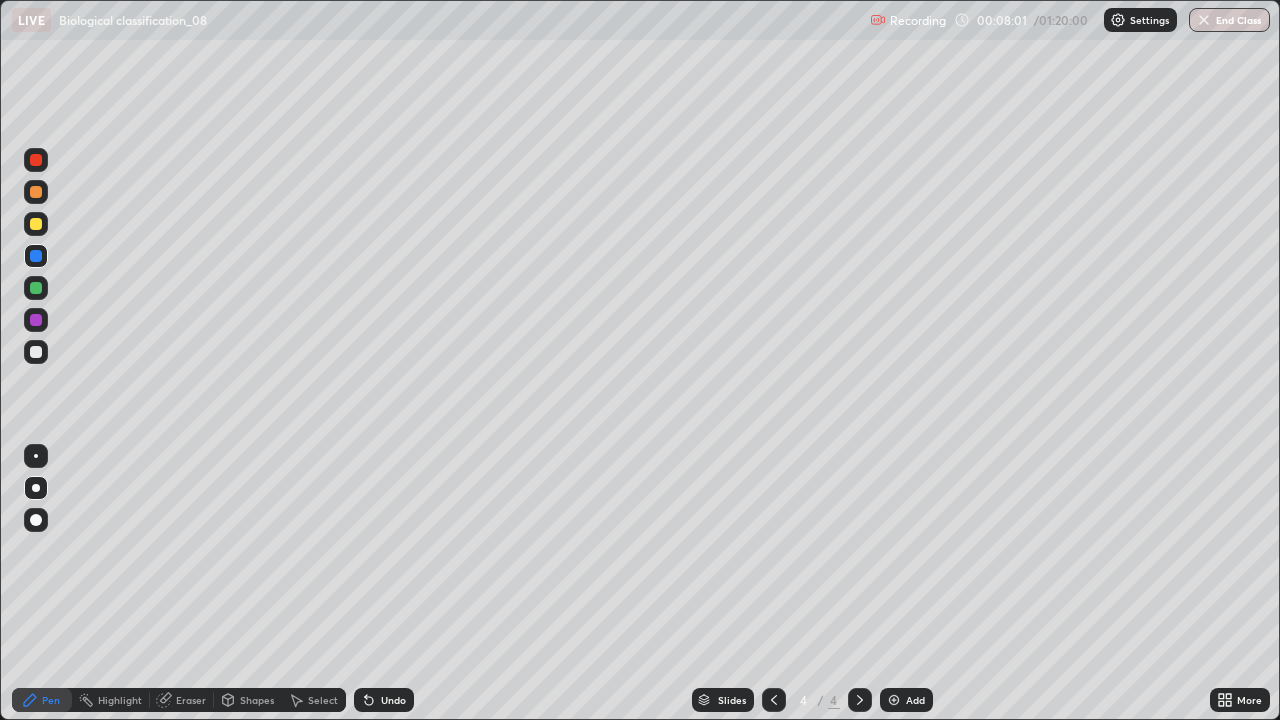 click at bounding box center [36, 288] 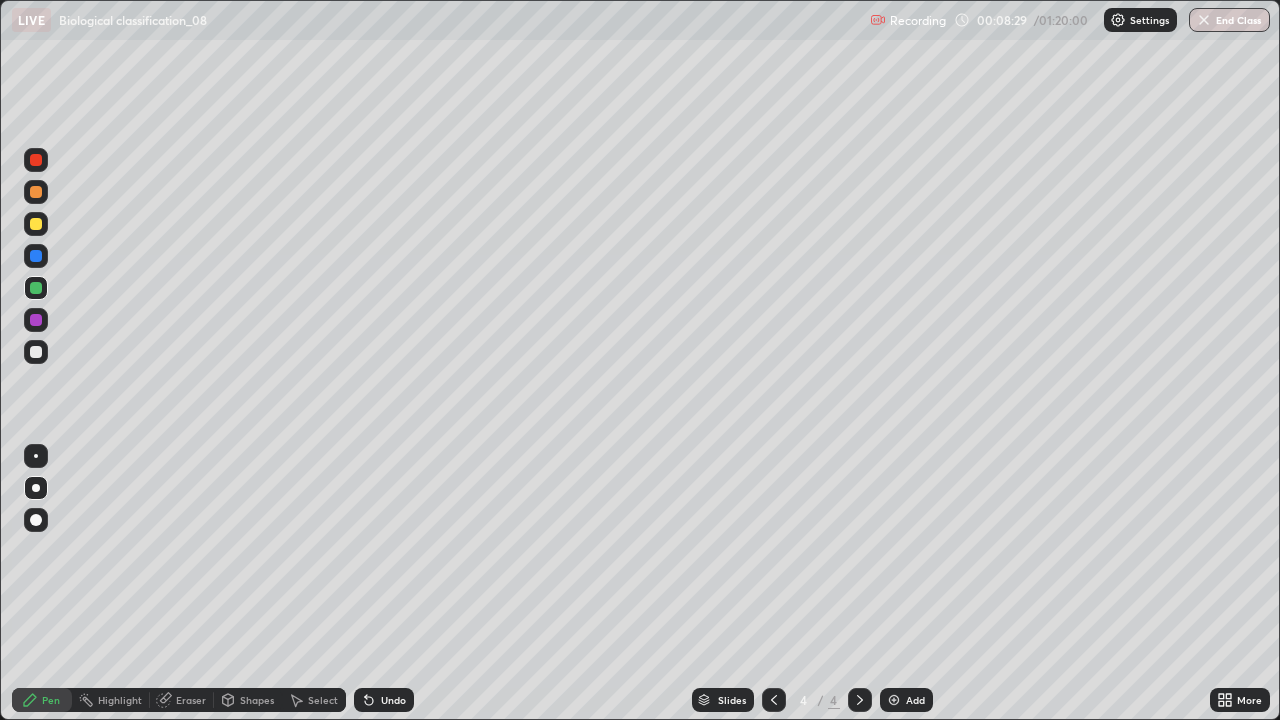 click at bounding box center [36, 352] 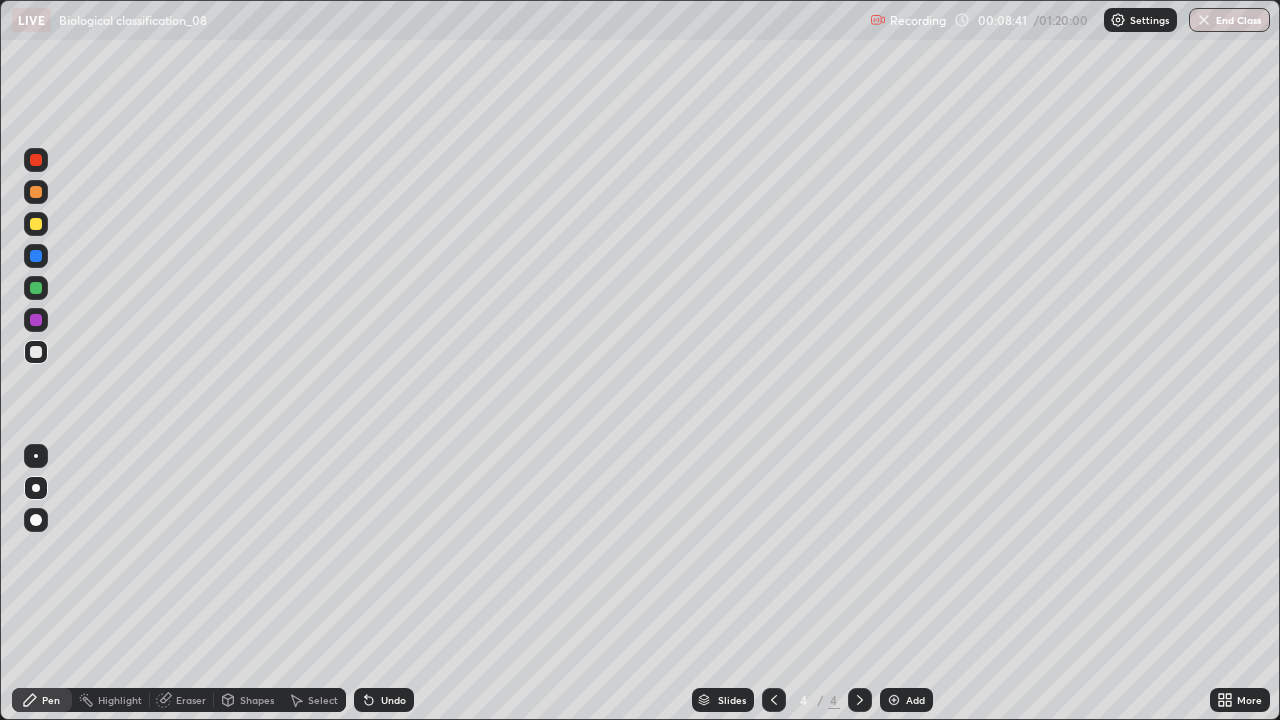 click at bounding box center [36, 320] 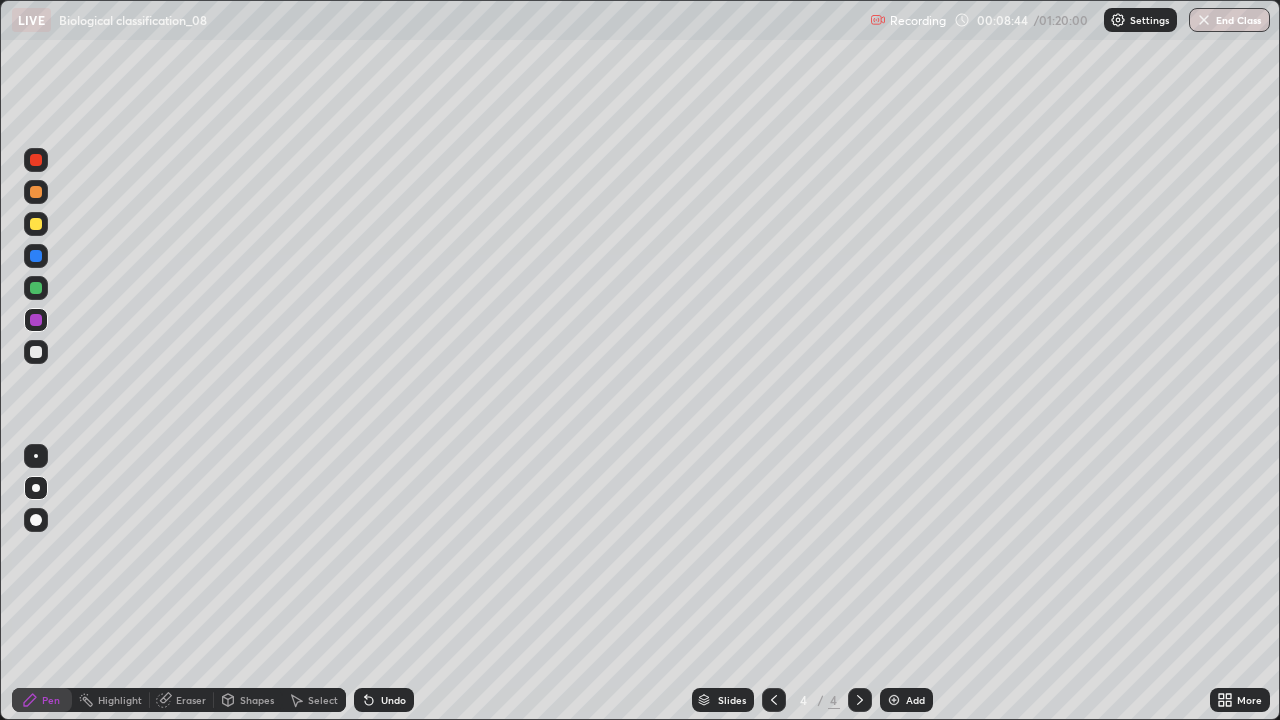 click 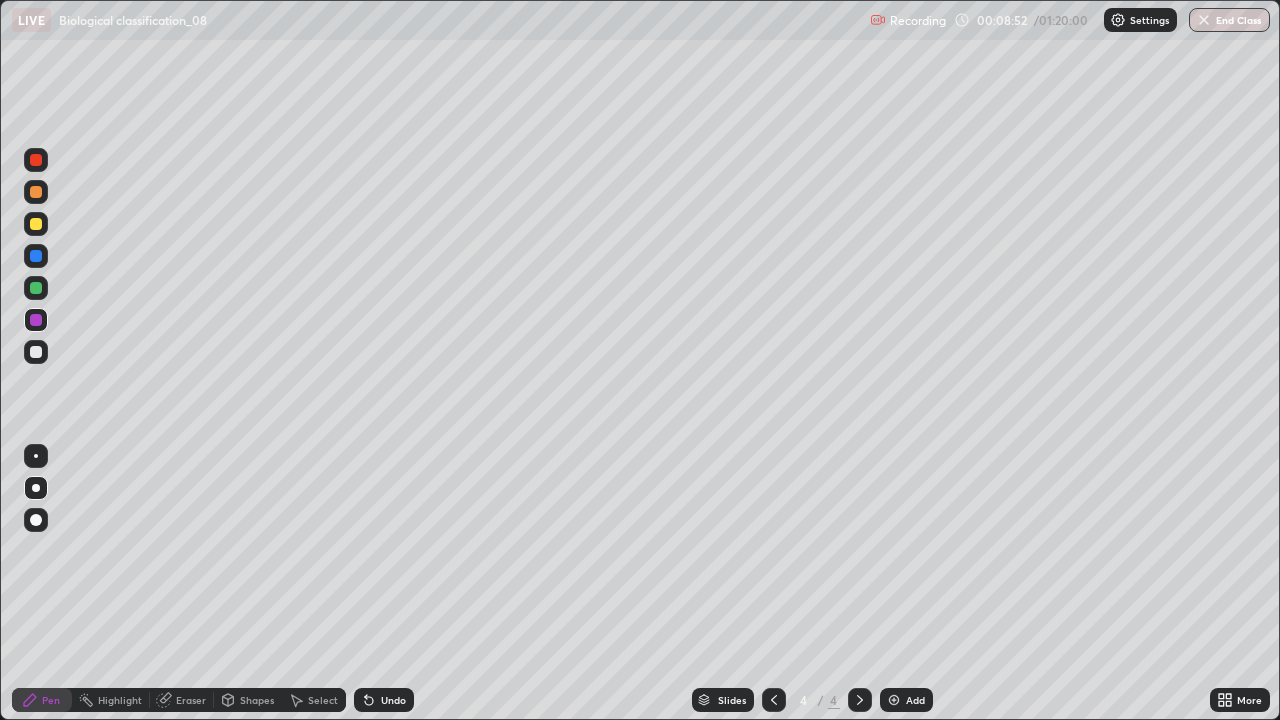 click at bounding box center [894, 700] 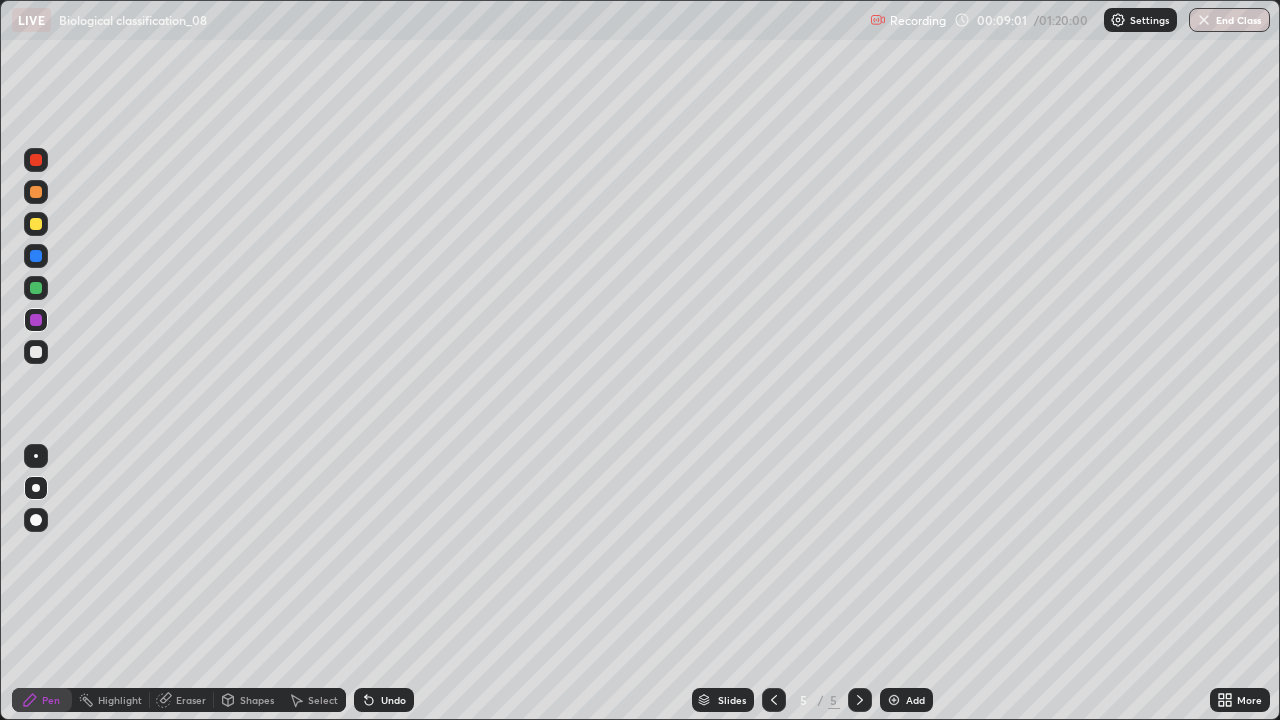 click at bounding box center (36, 288) 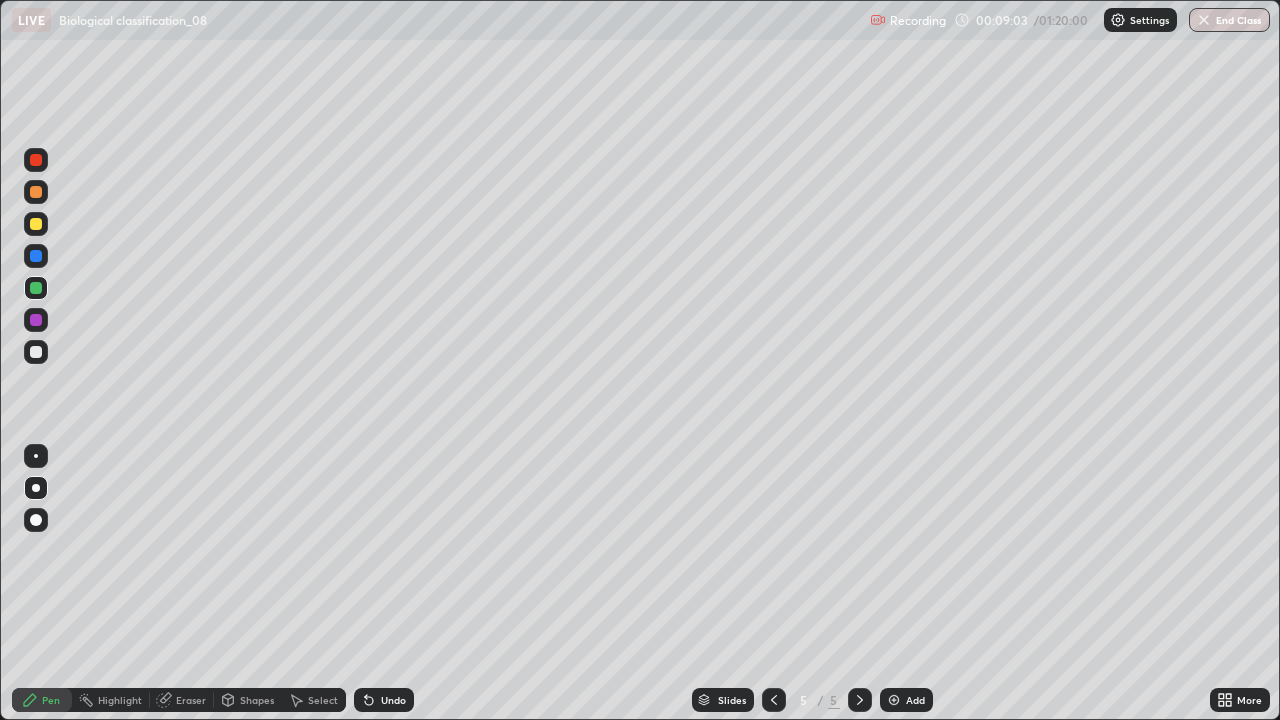 click at bounding box center (36, 256) 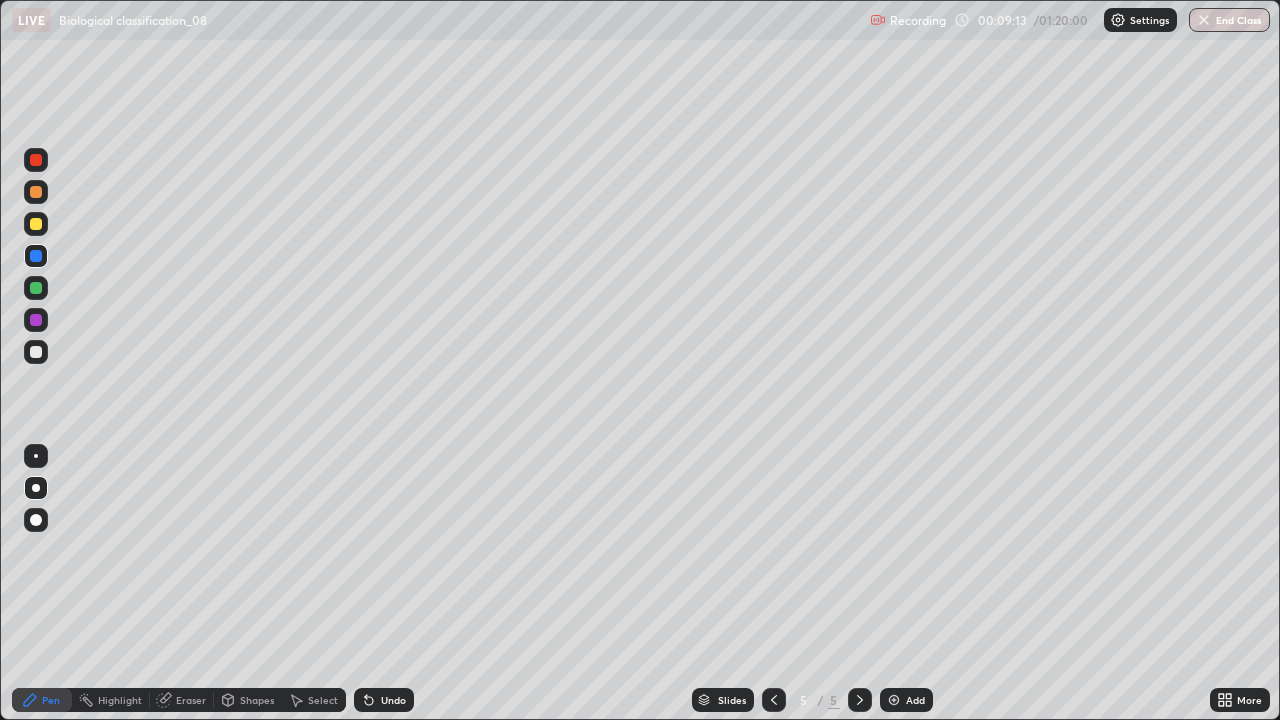 click on "Undo" at bounding box center [384, 700] 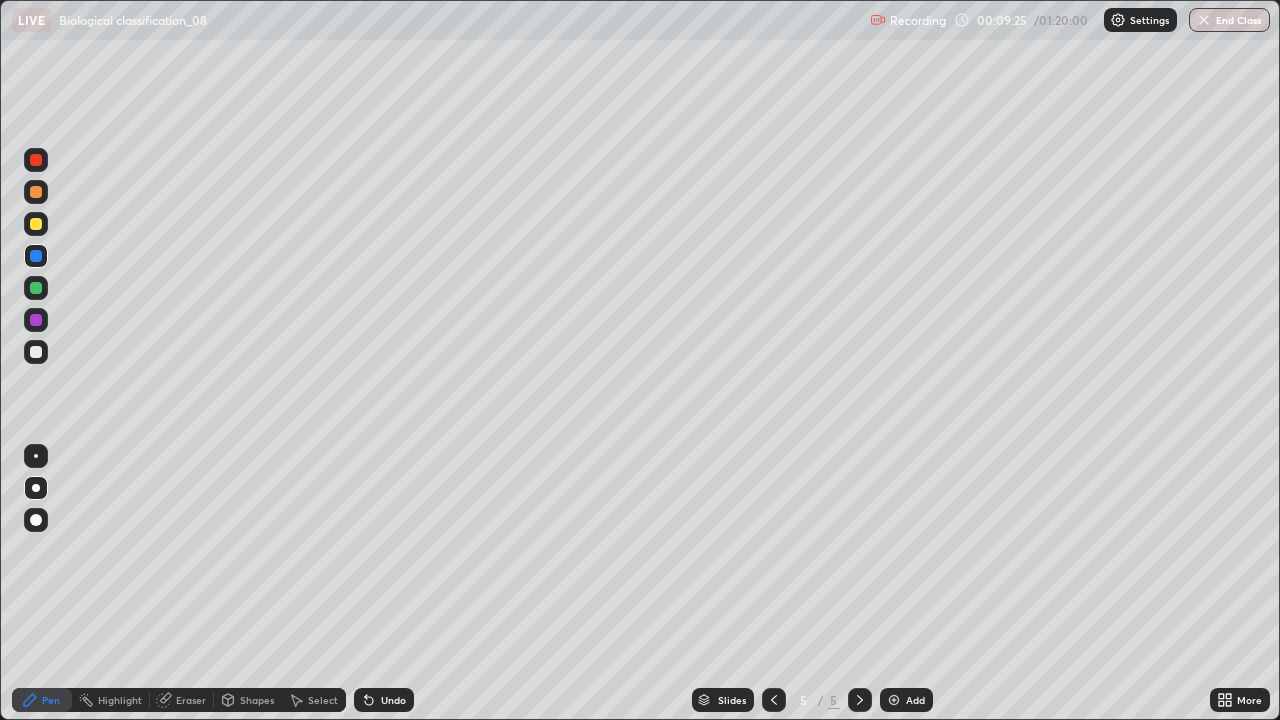 click at bounding box center [36, 192] 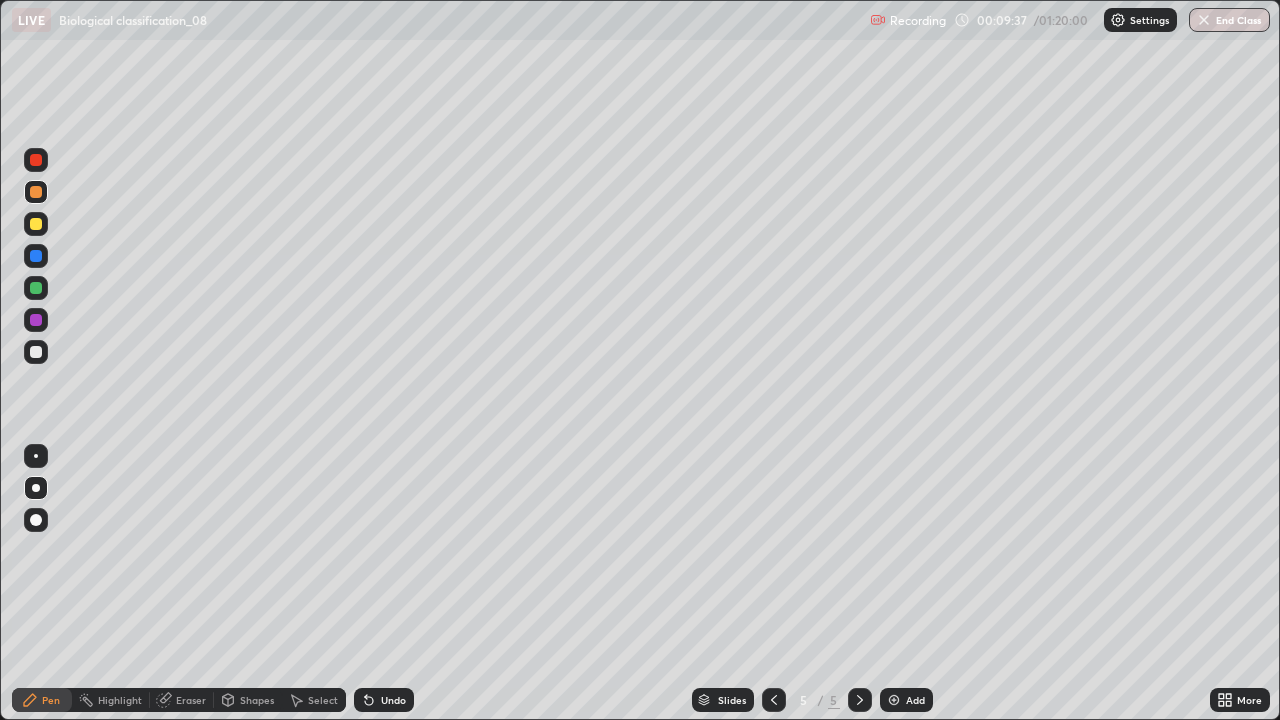 click at bounding box center (36, 352) 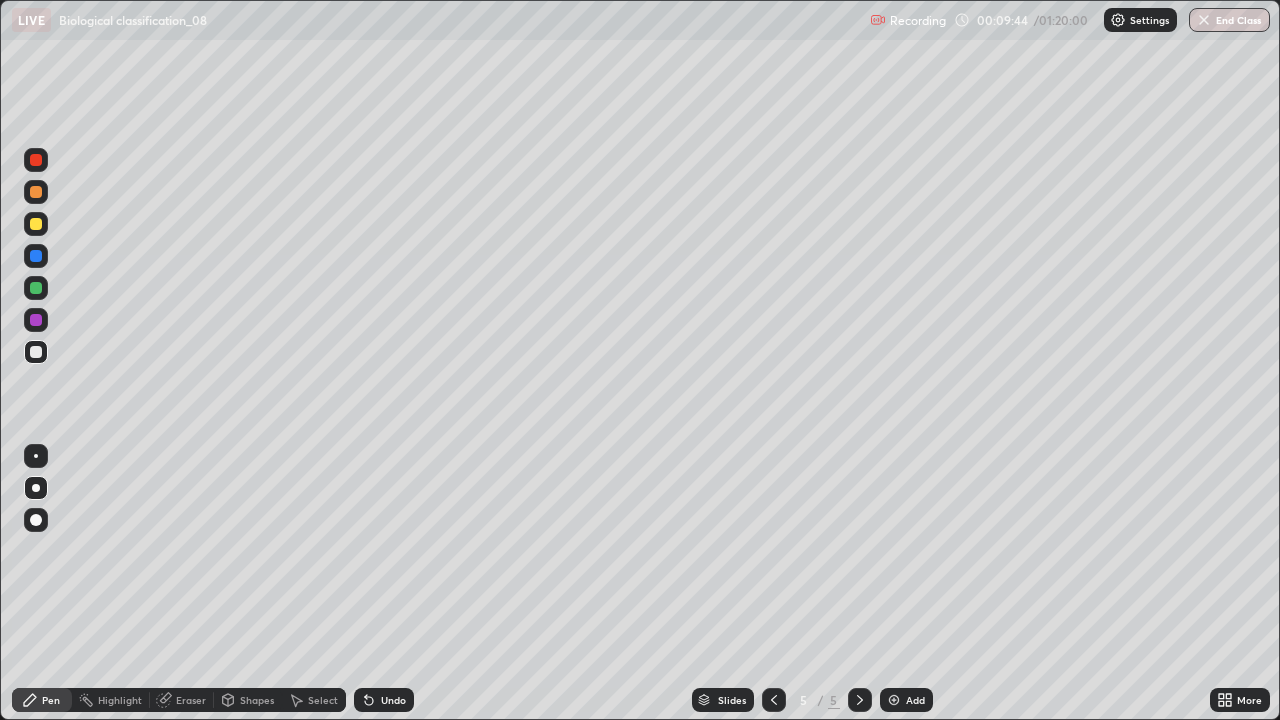 click at bounding box center [36, 160] 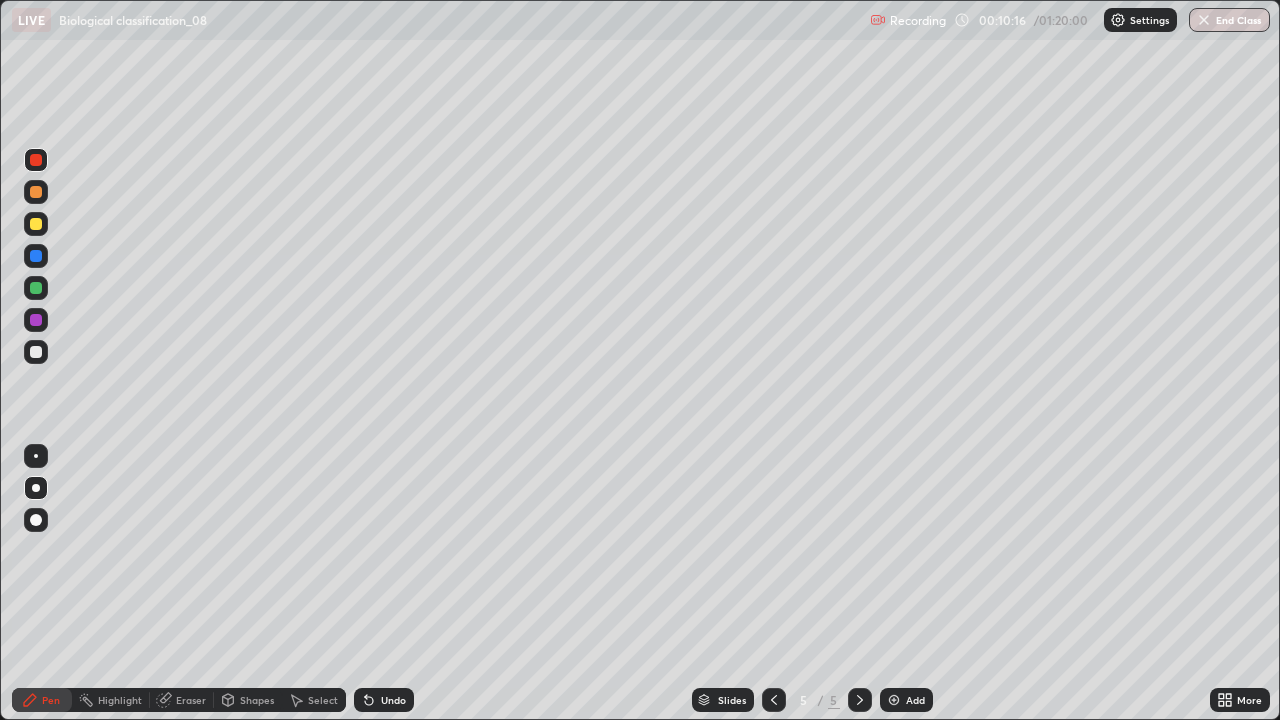 click 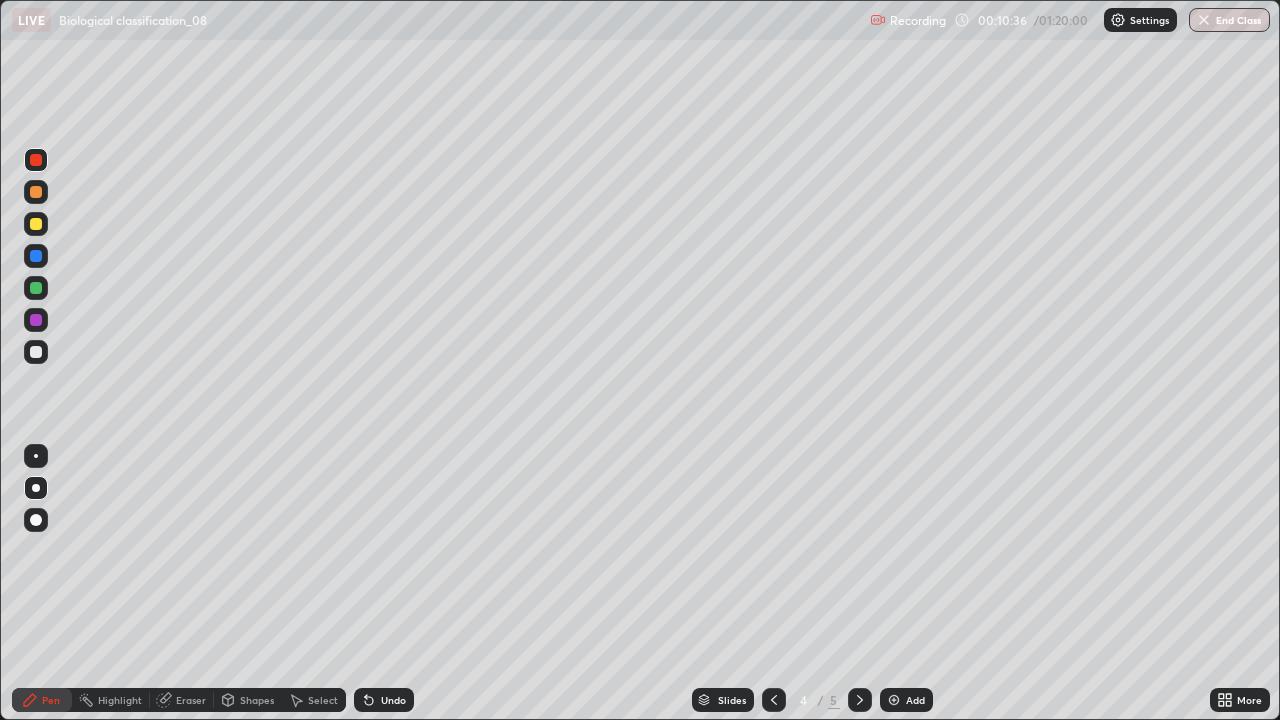click at bounding box center (36, 160) 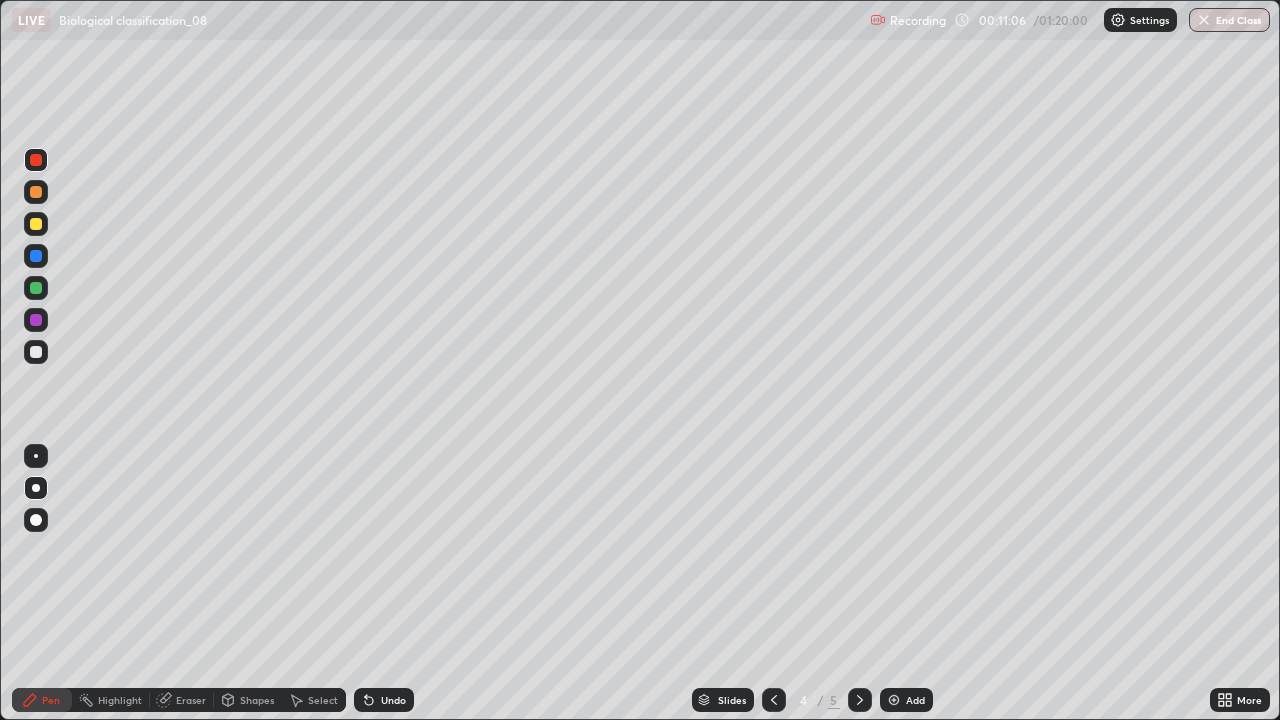 click at bounding box center [36, 352] 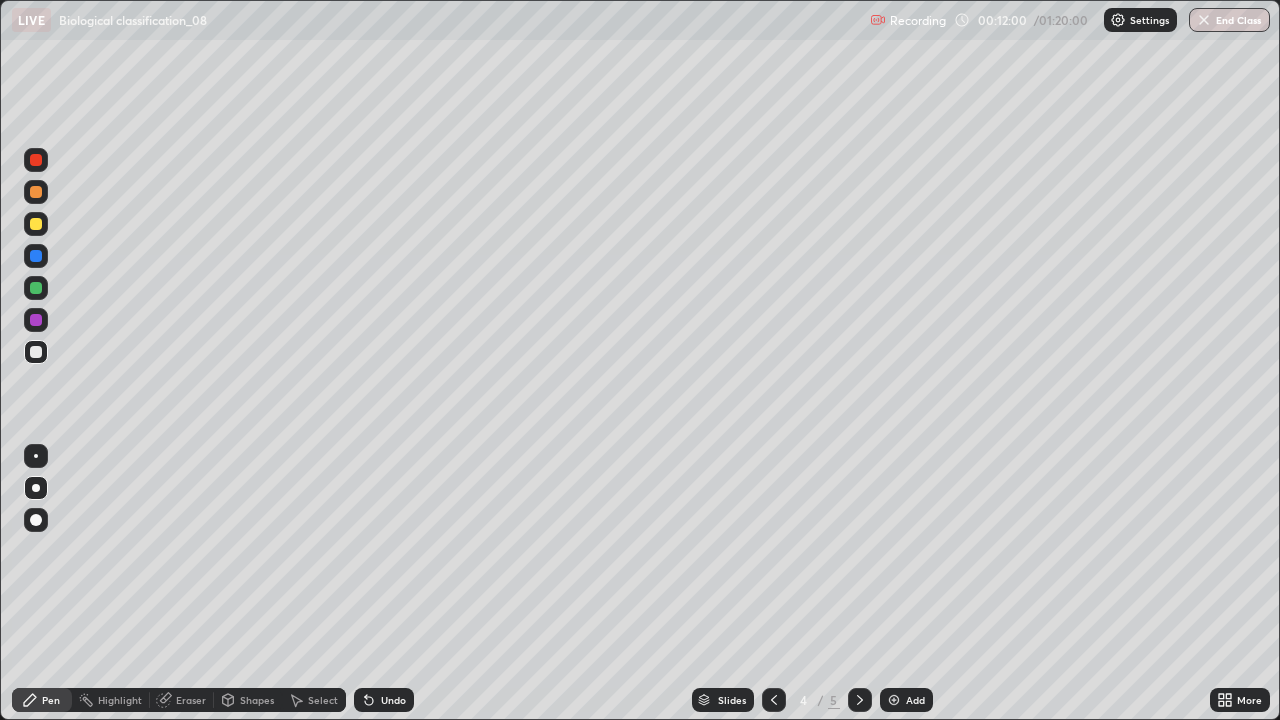 click at bounding box center (36, 224) 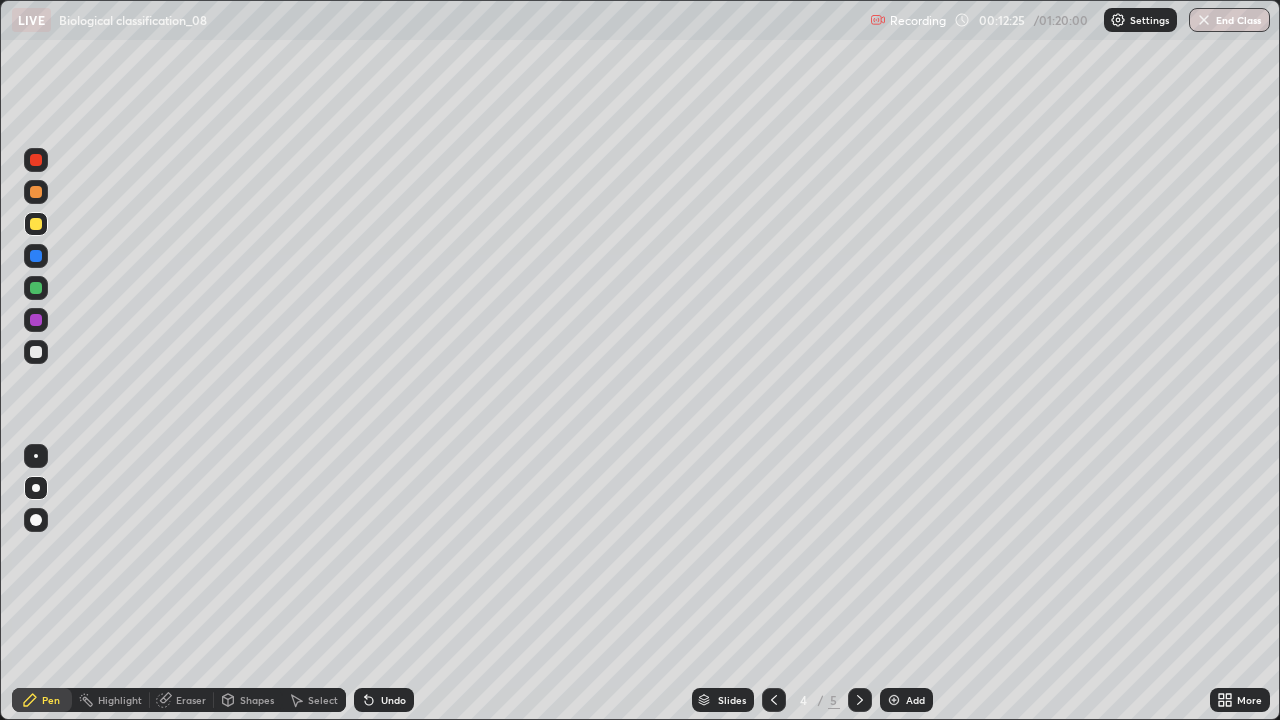click on "Undo" at bounding box center [393, 700] 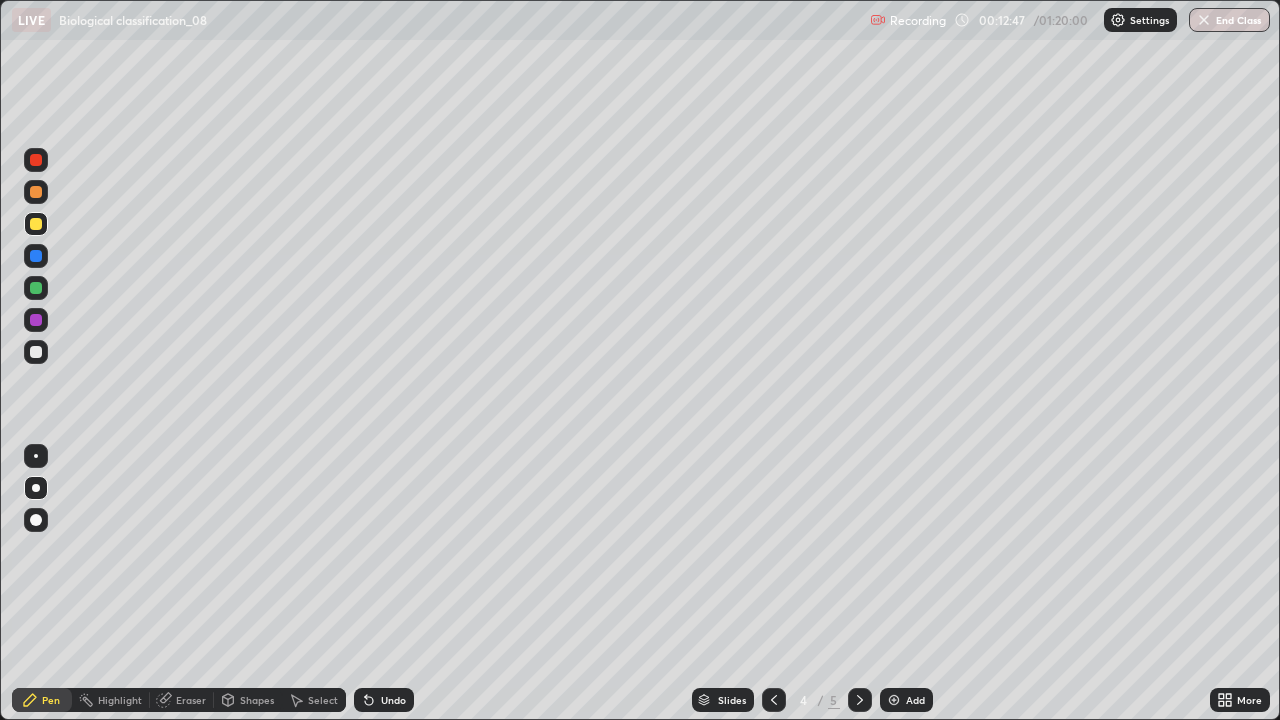 click at bounding box center [36, 256] 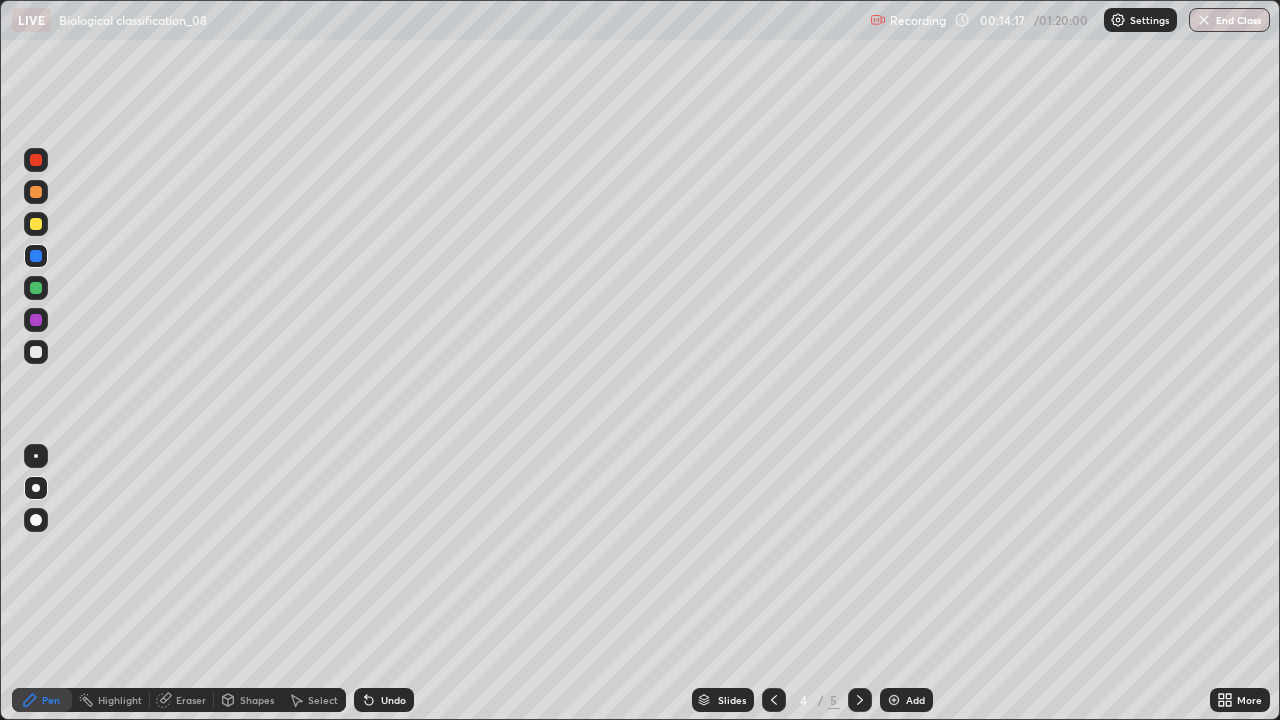 click at bounding box center [36, 320] 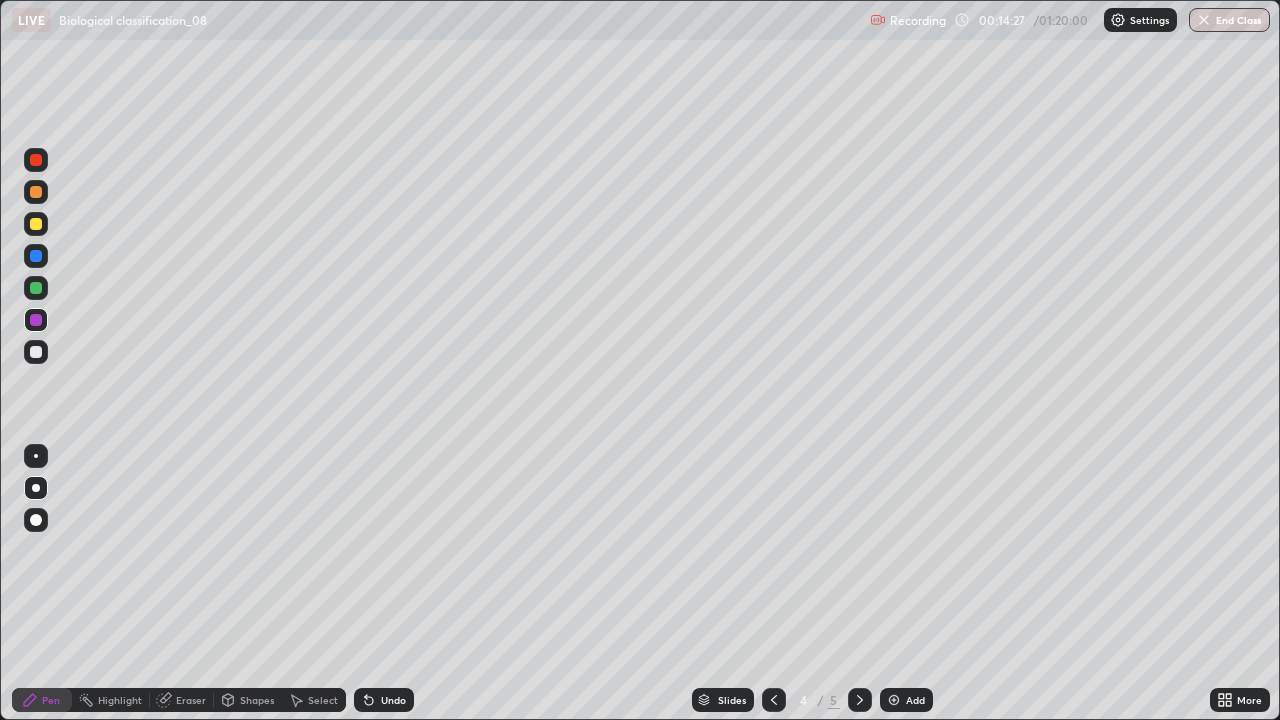 click at bounding box center [36, 192] 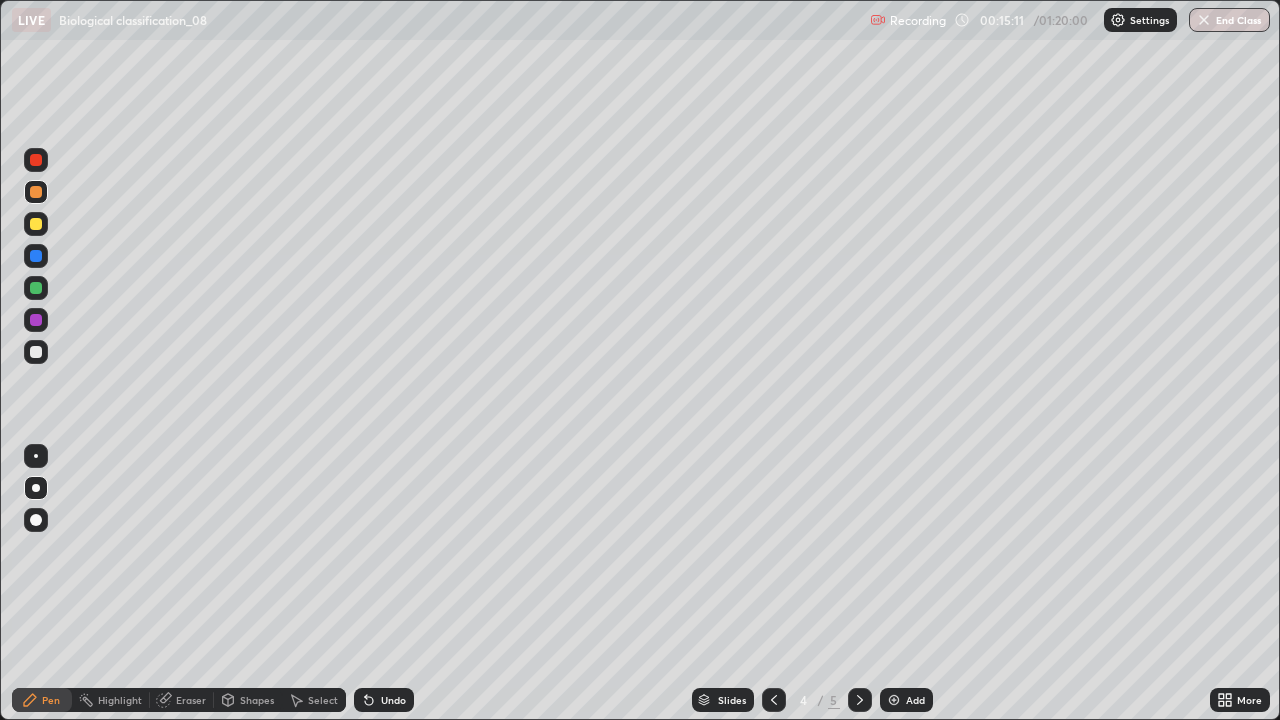 click at bounding box center (36, 160) 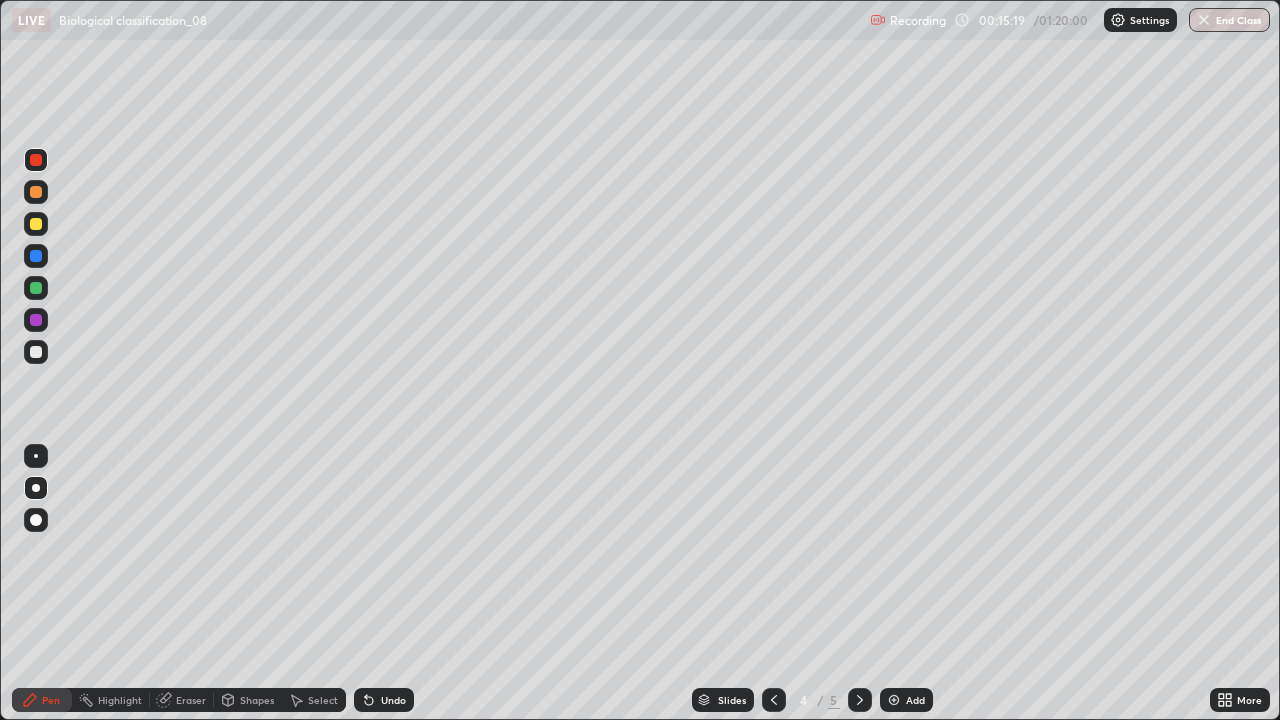 click at bounding box center (36, 352) 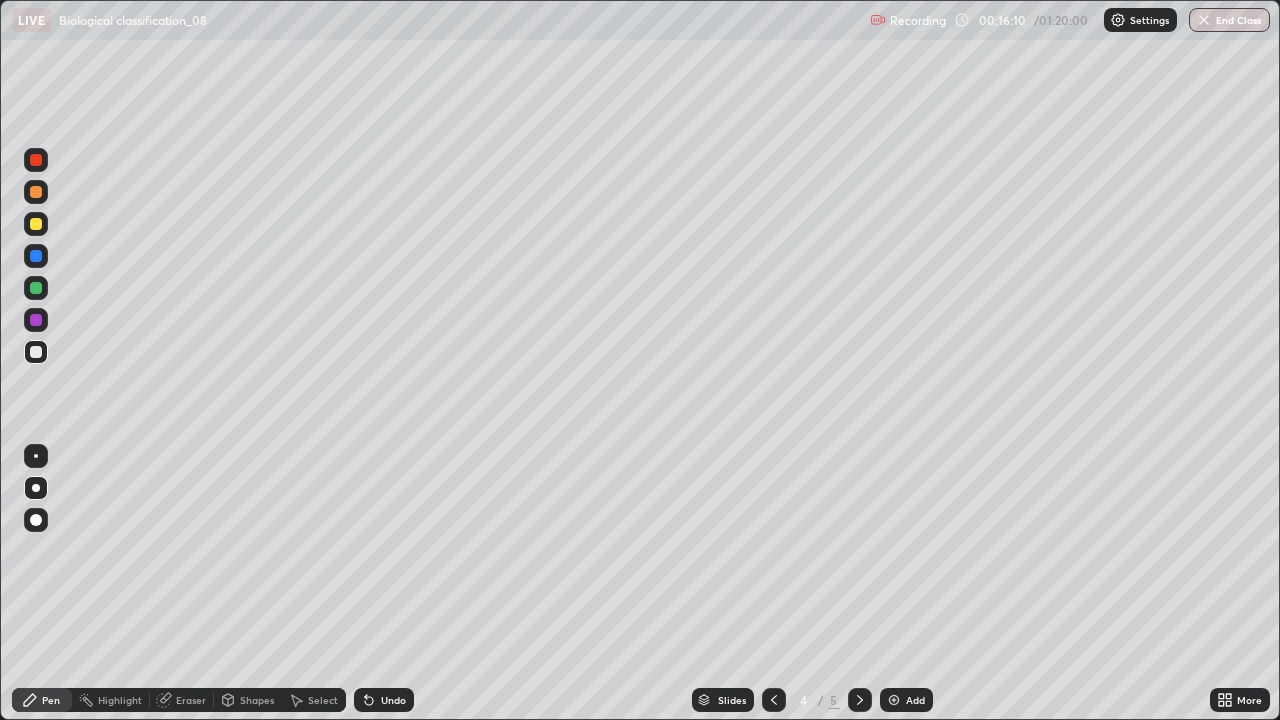 click at bounding box center [36, 288] 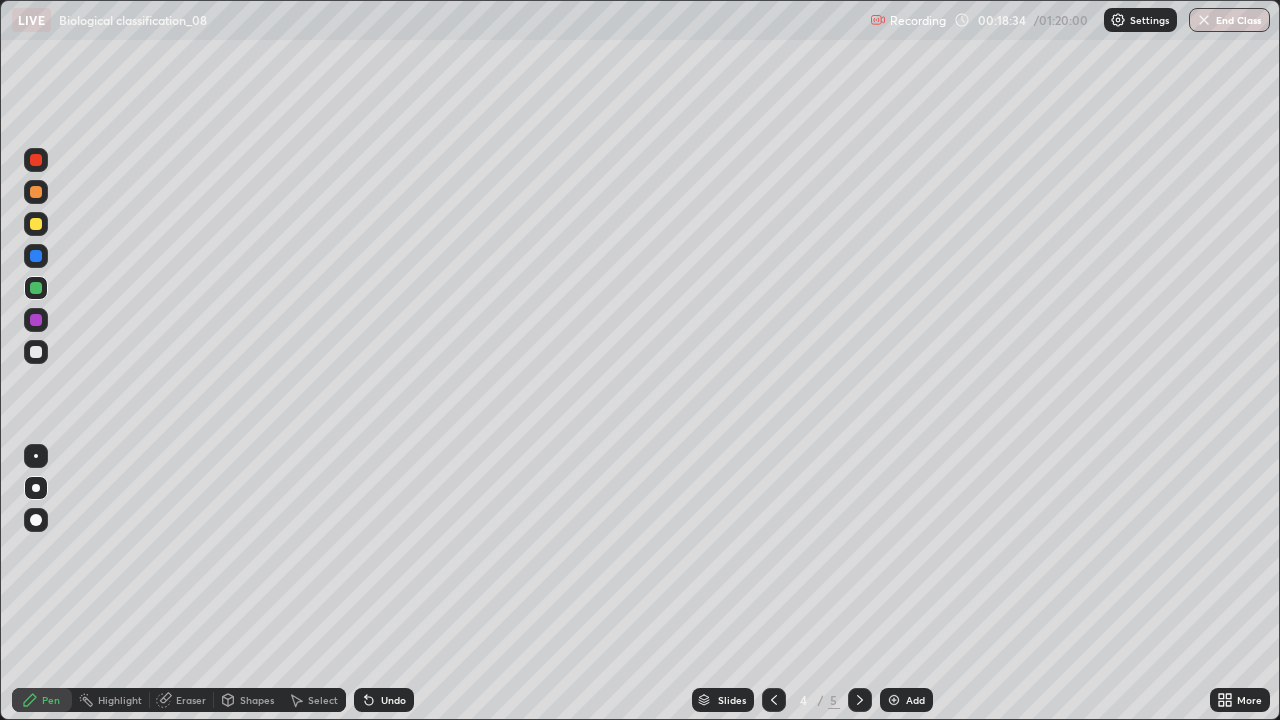 click 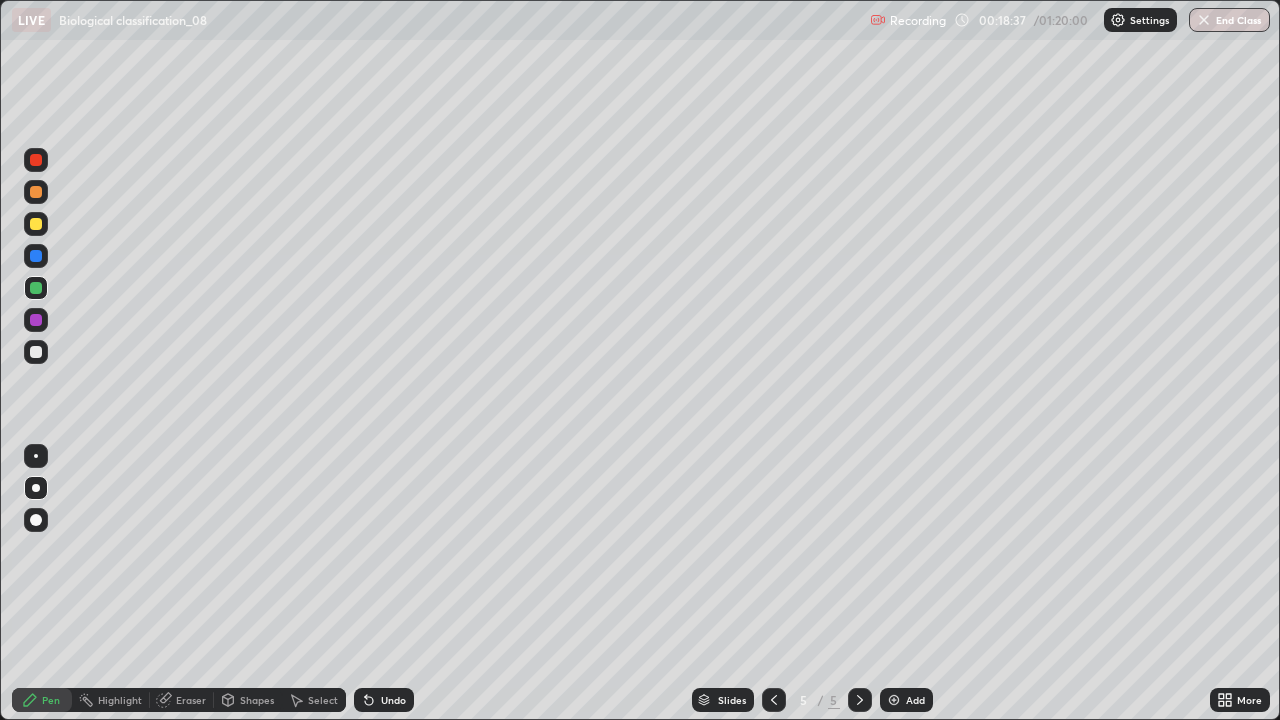 click 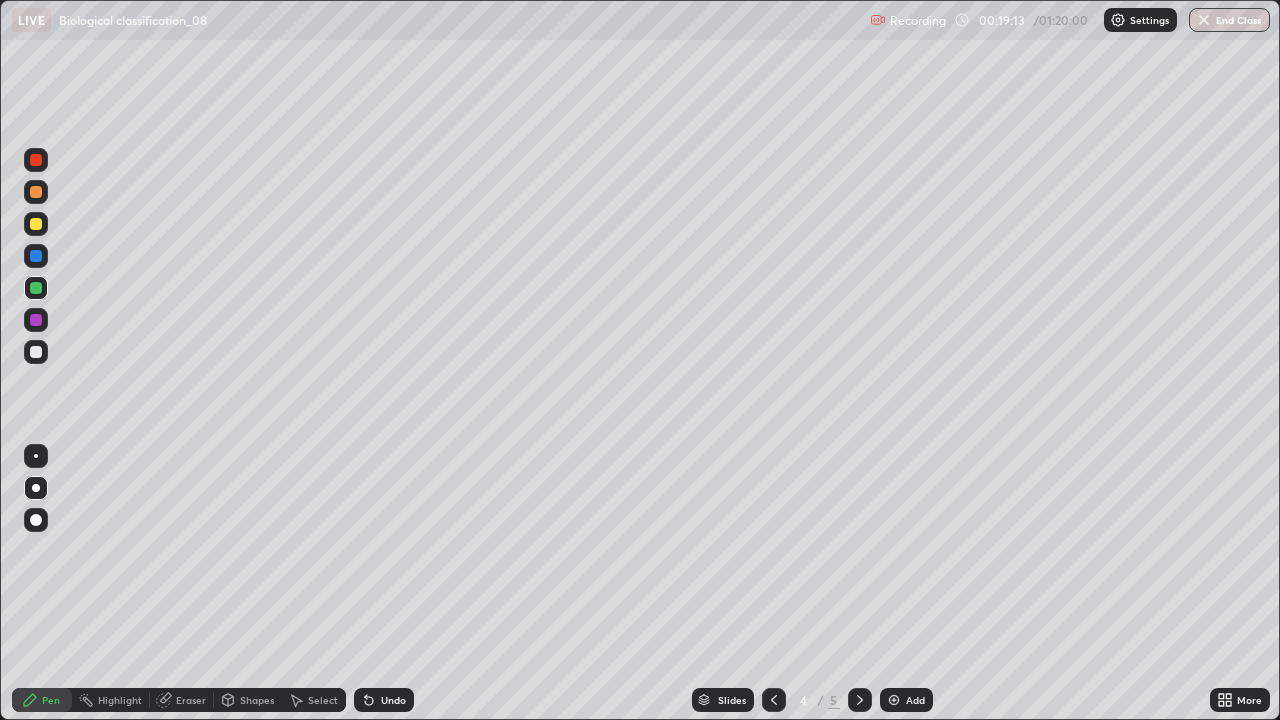 click 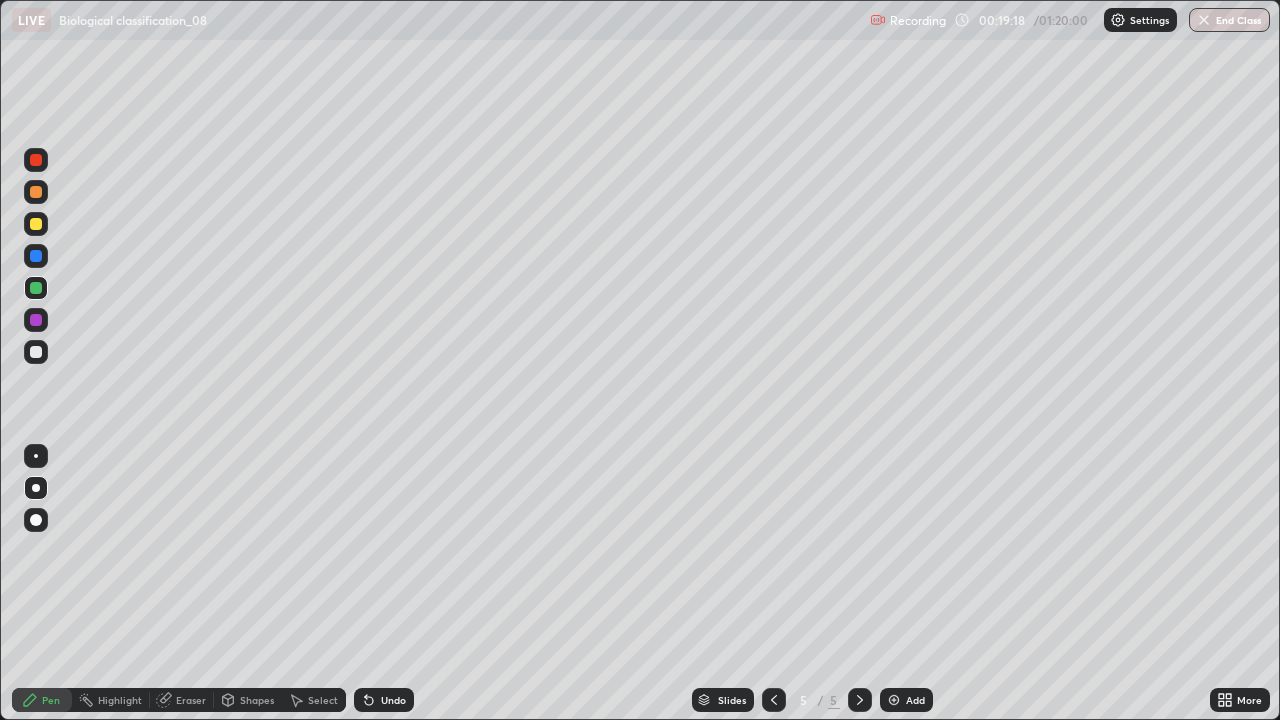 click 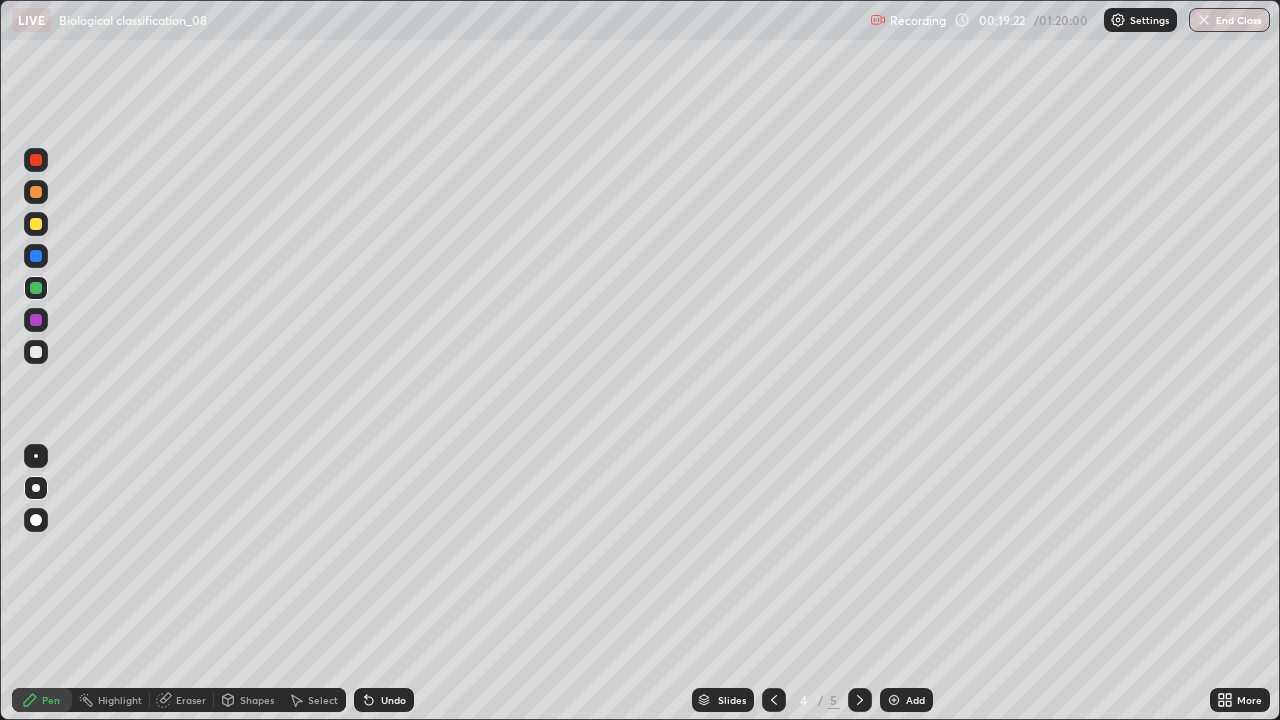 click at bounding box center [860, 700] 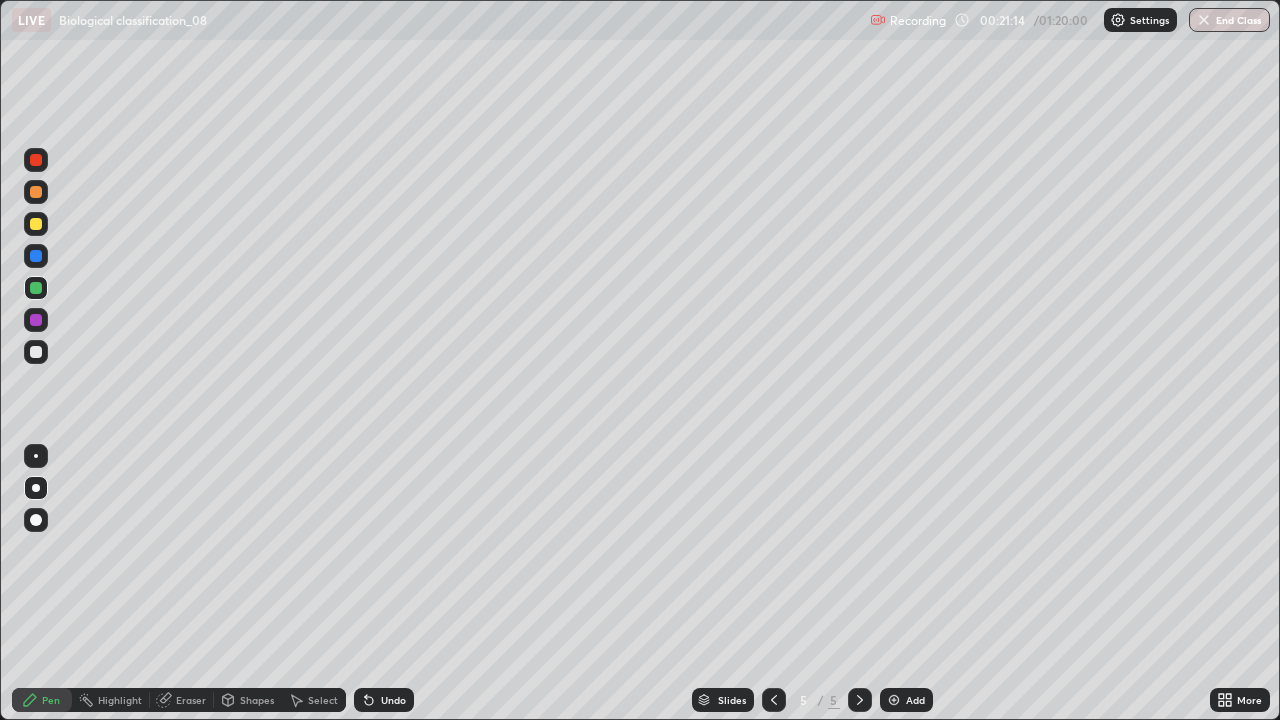 click at bounding box center (774, 700) 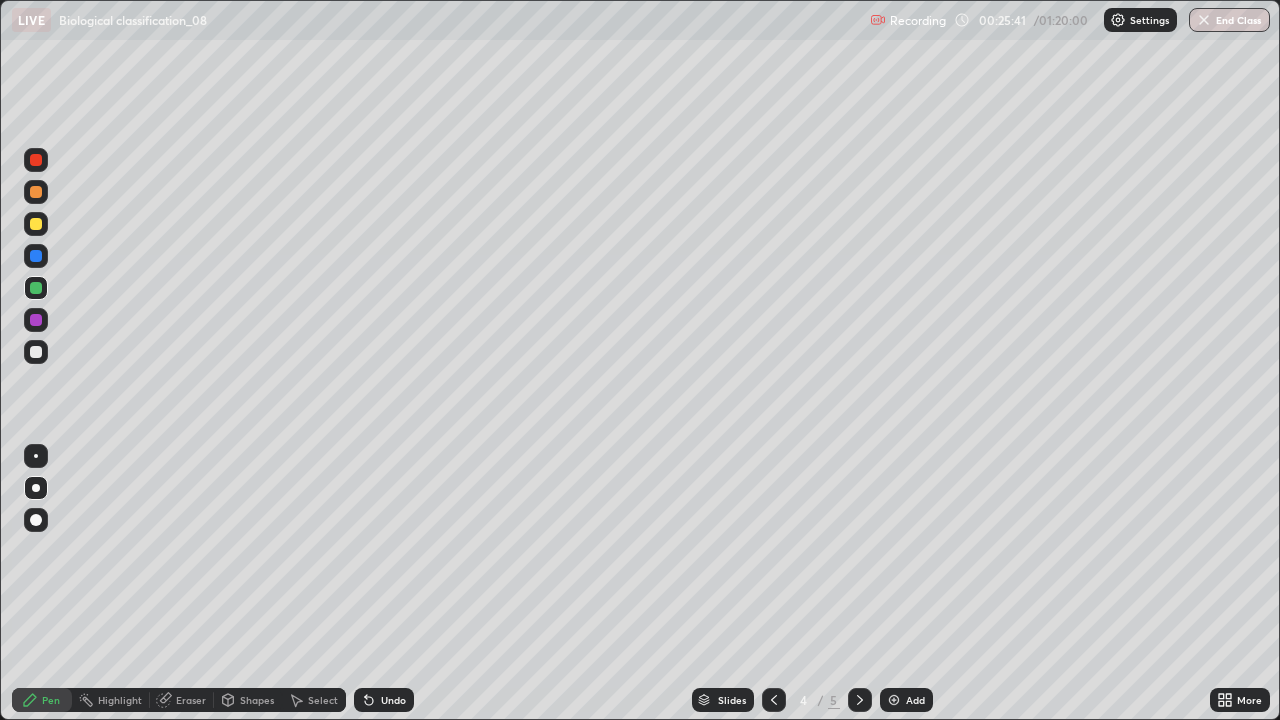 click at bounding box center (894, 700) 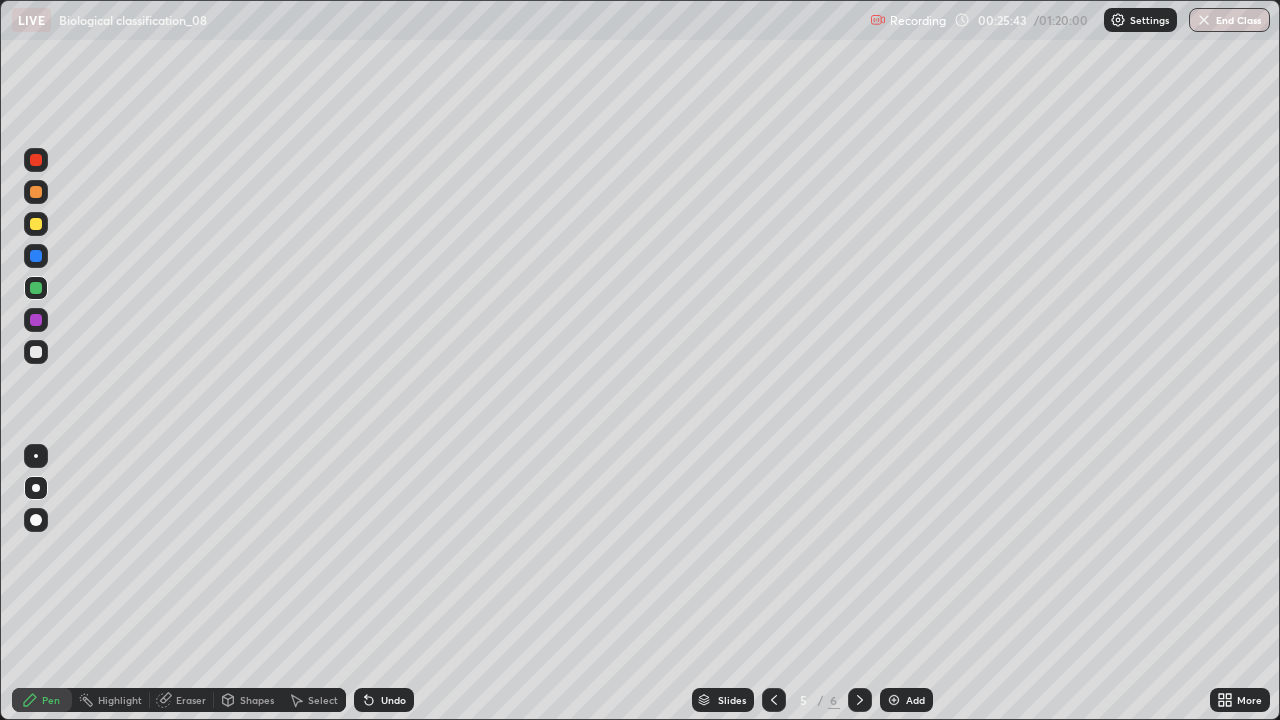 click 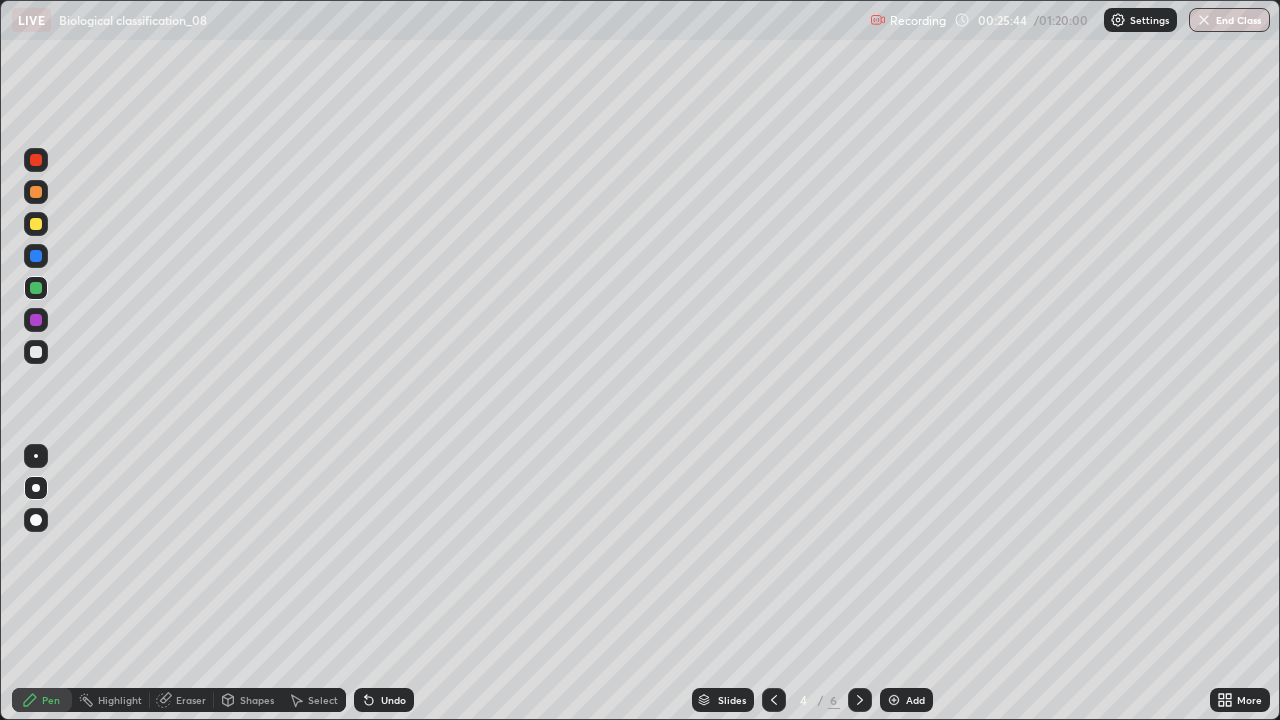 click 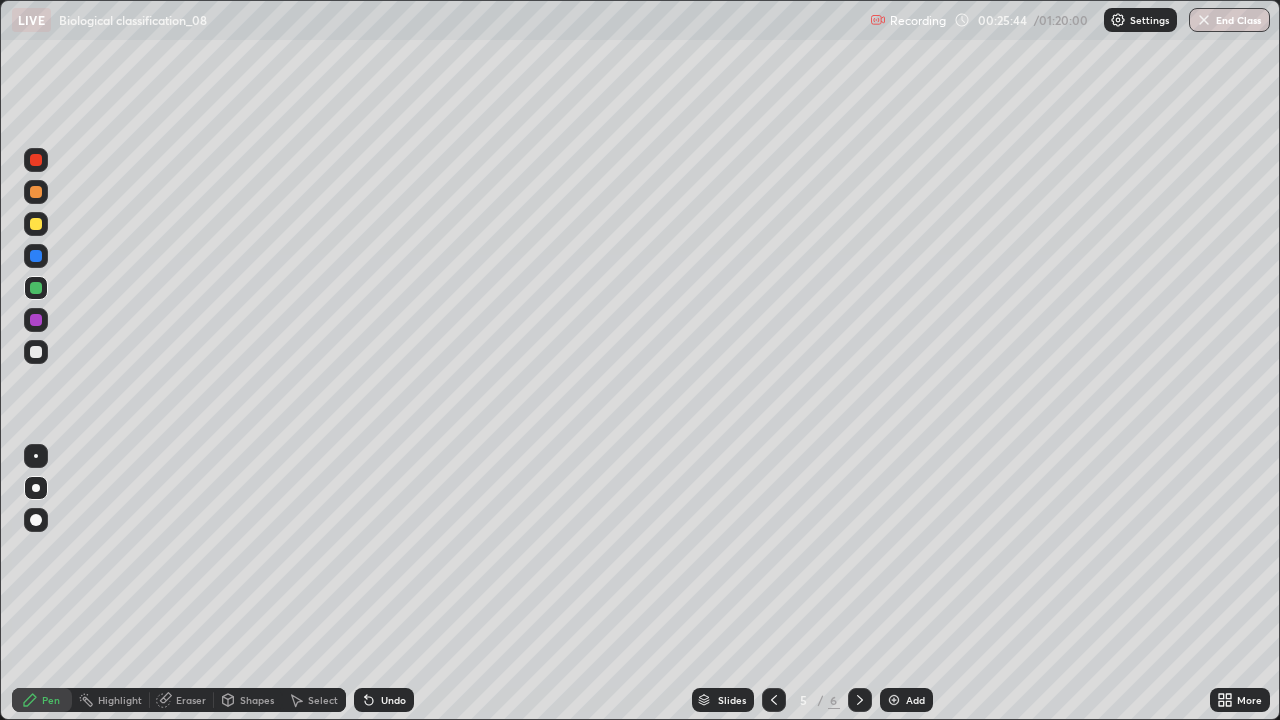 click 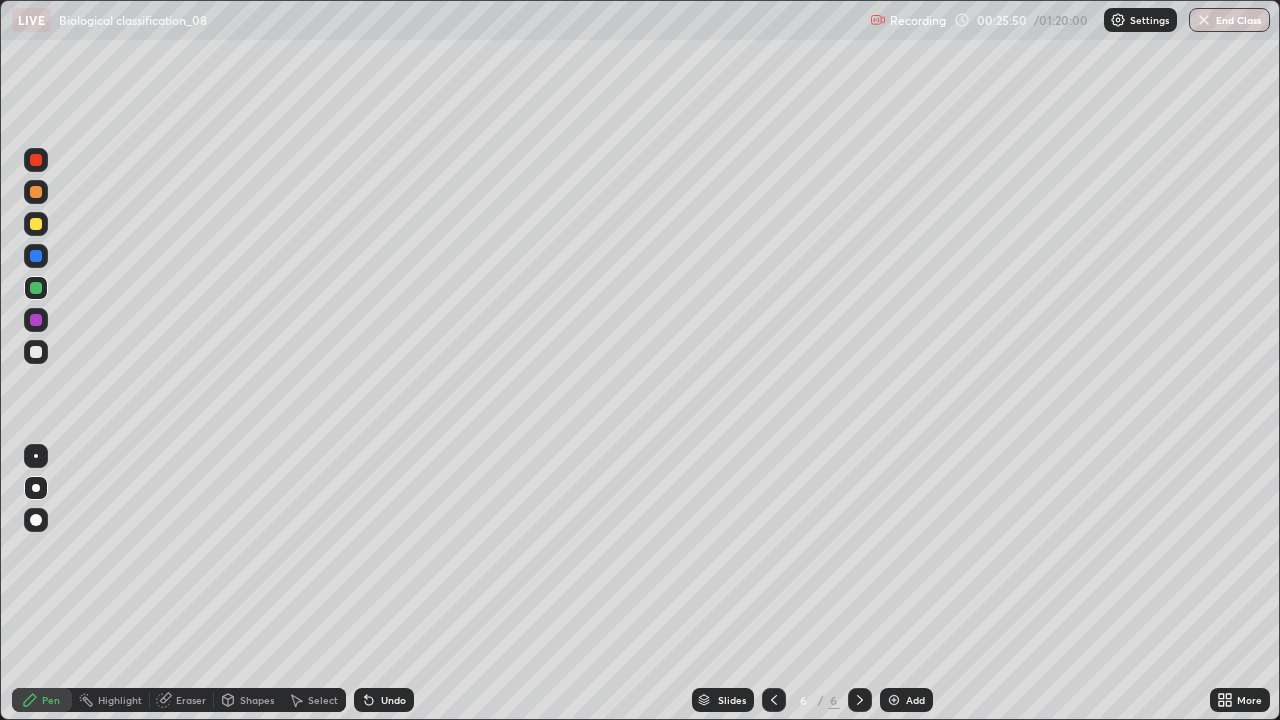 click on "Undo" at bounding box center (393, 700) 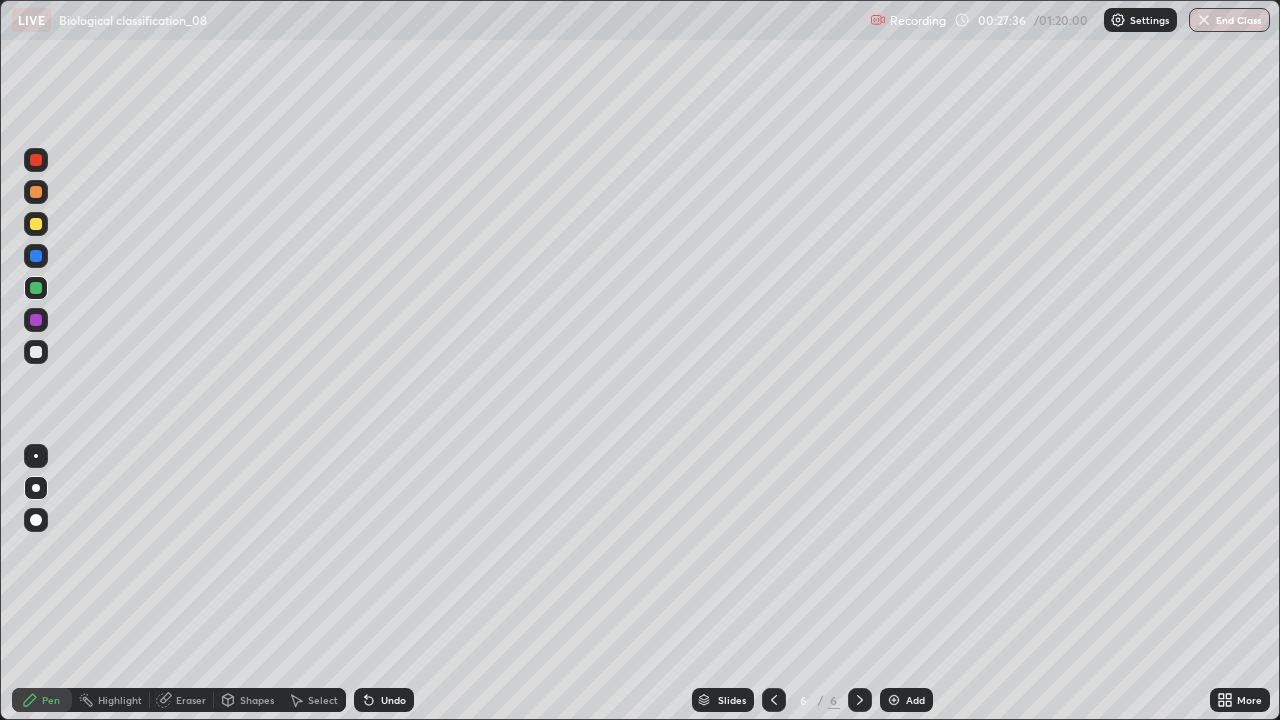 click at bounding box center [894, 700] 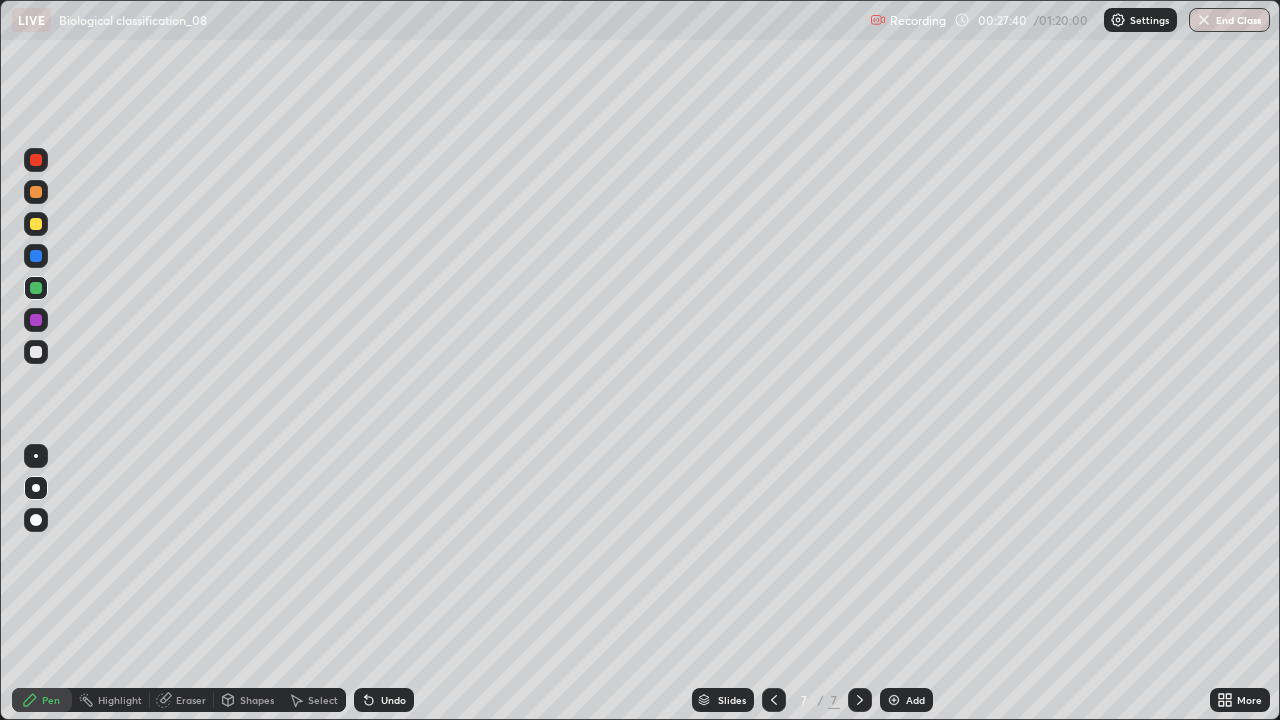 click at bounding box center [36, 192] 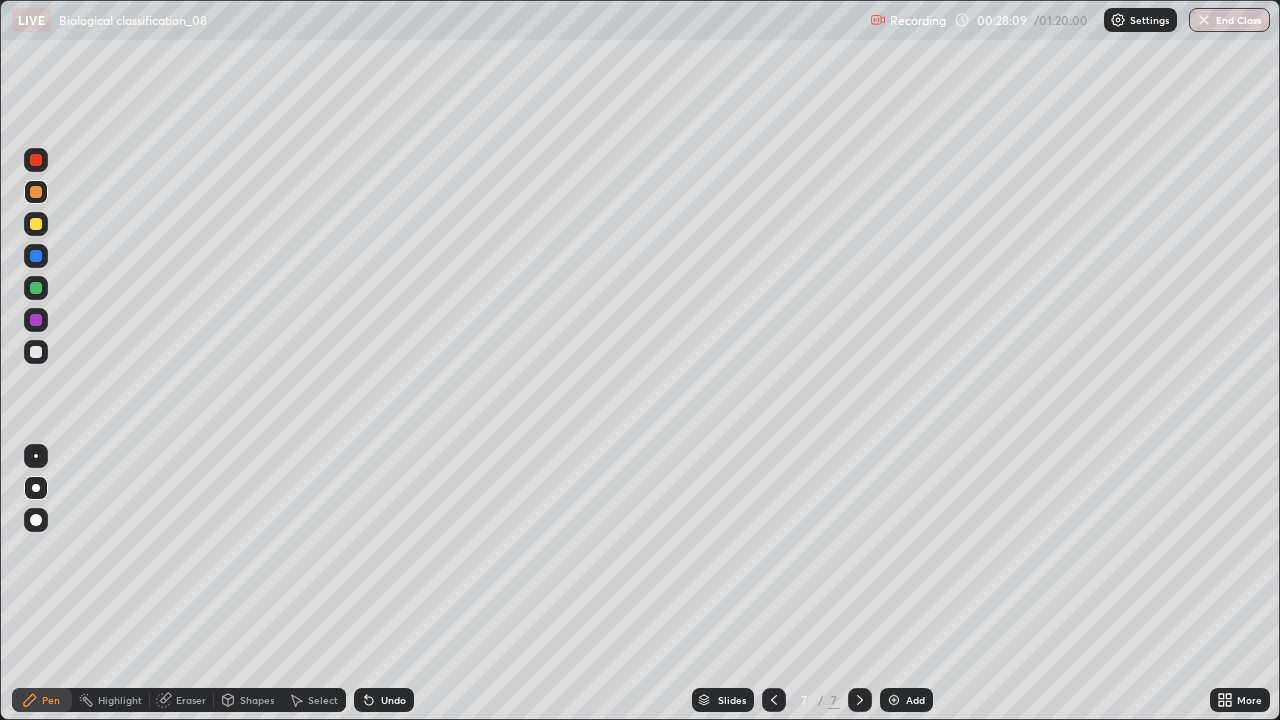 click at bounding box center (36, 160) 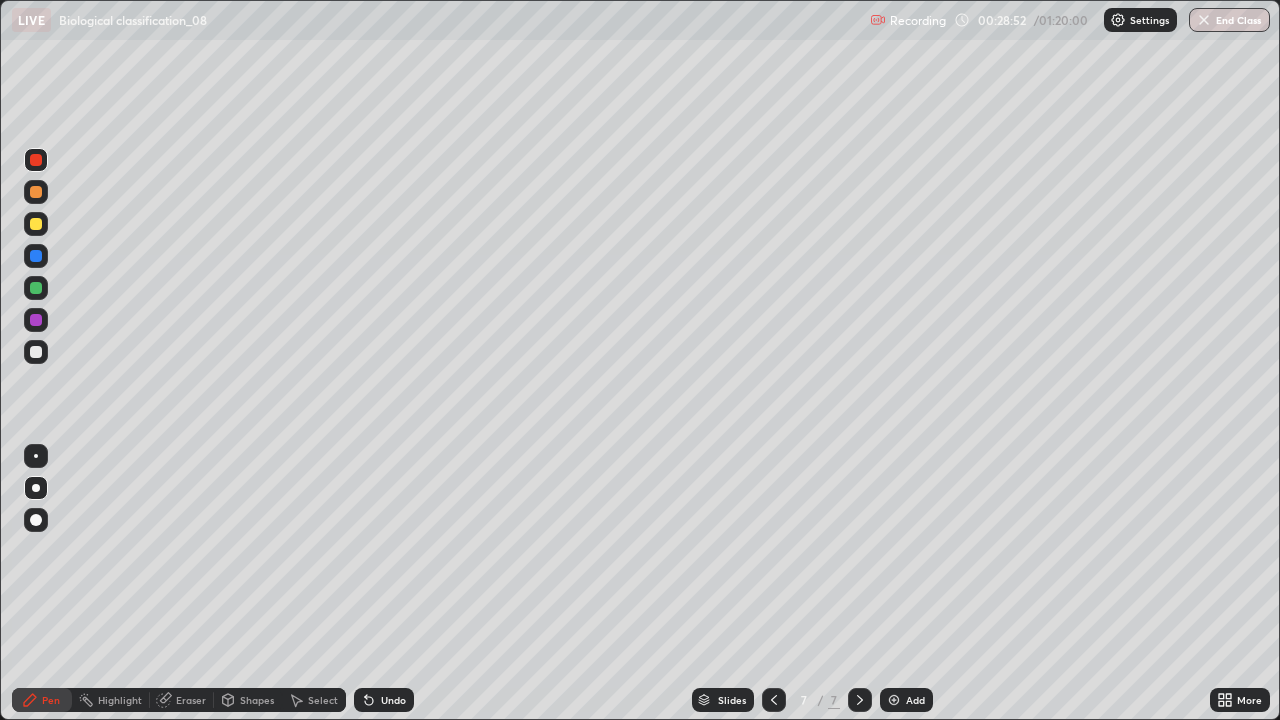 click at bounding box center [36, 192] 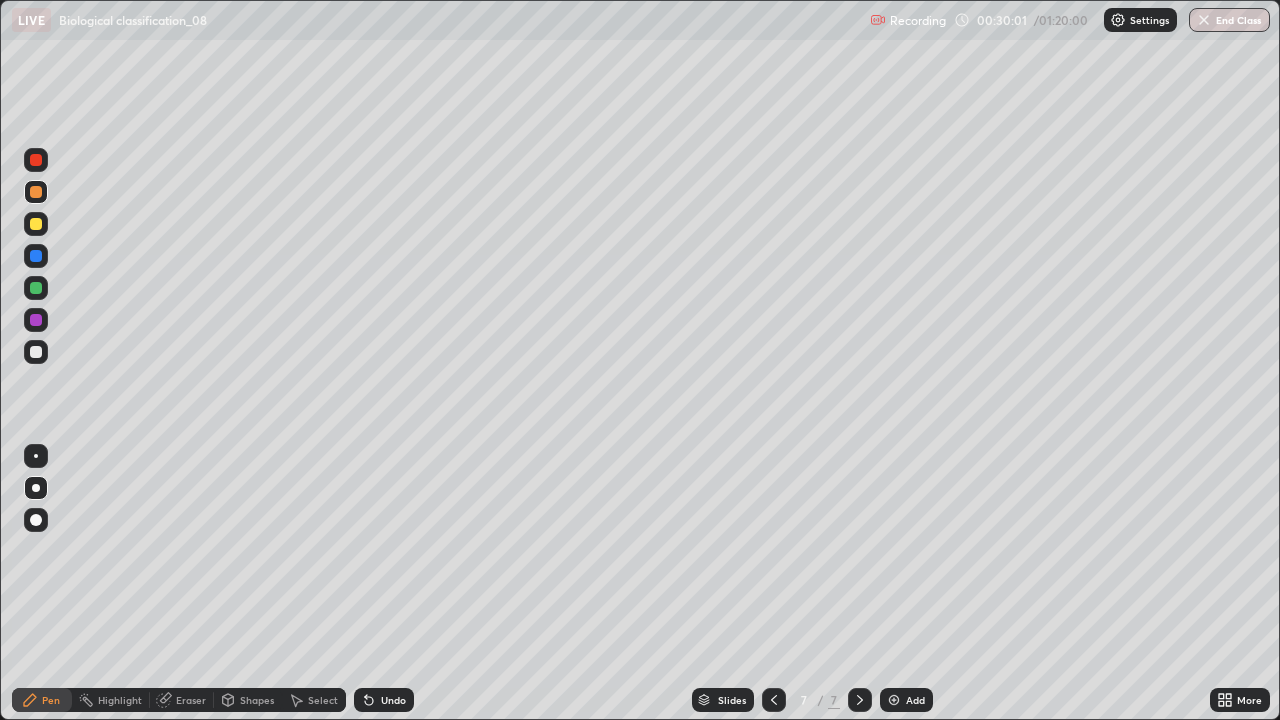 click at bounding box center [36, 256] 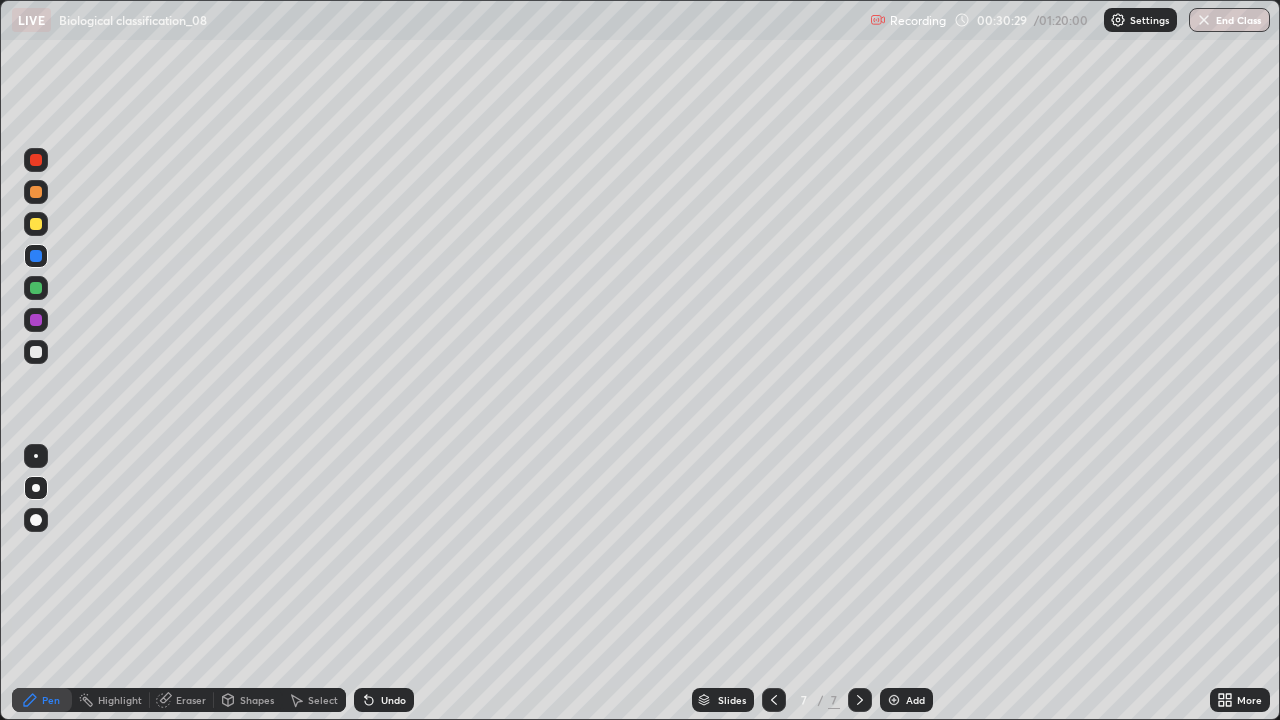 click on "Undo" at bounding box center (393, 700) 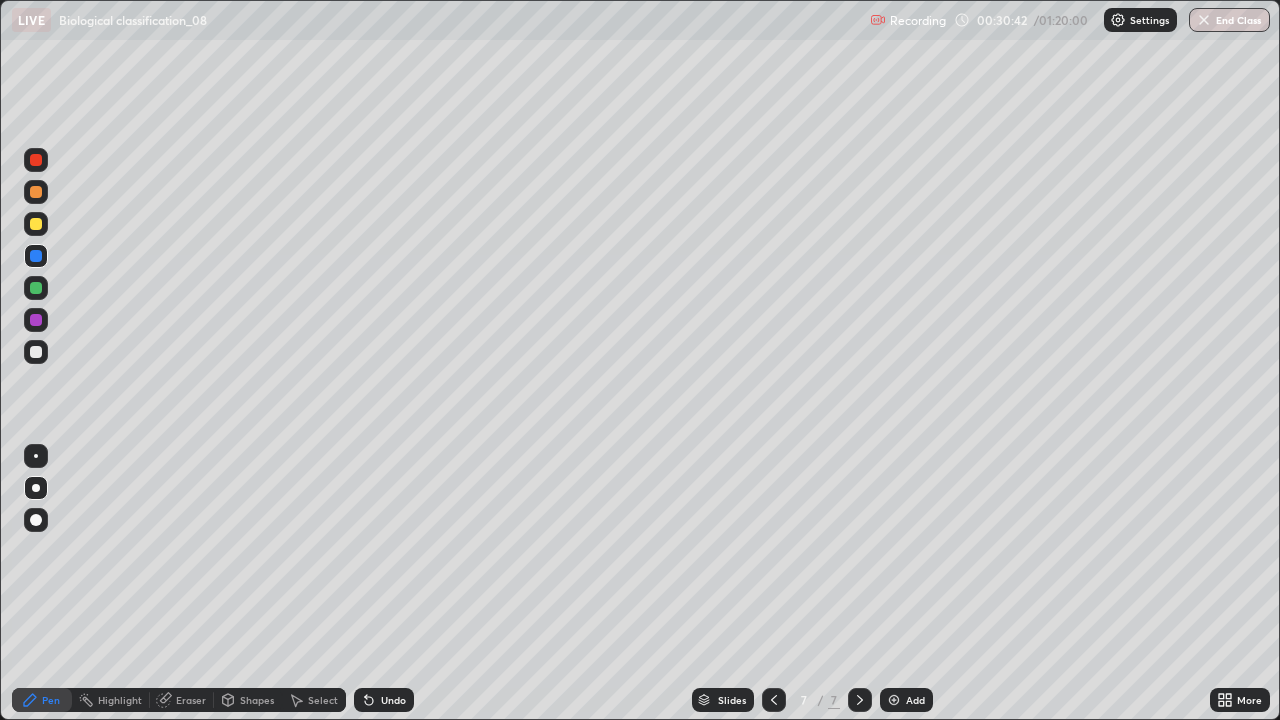 click at bounding box center [894, 700] 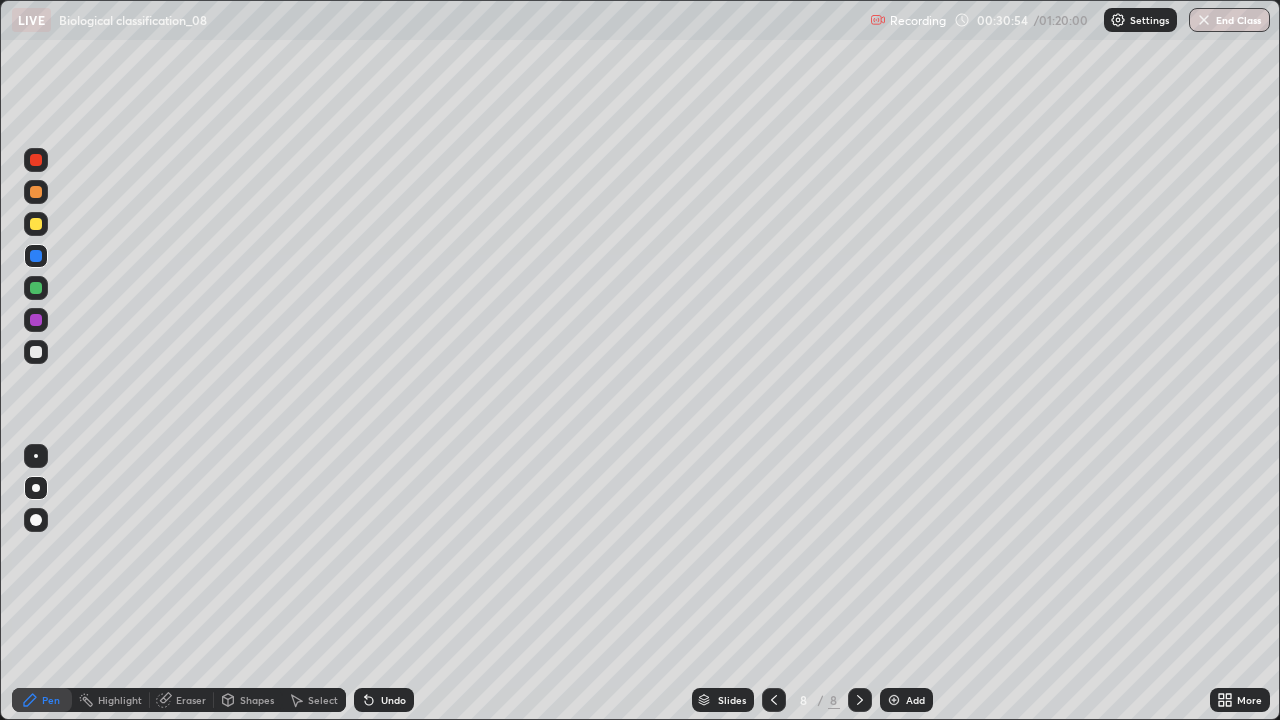 click at bounding box center [36, 352] 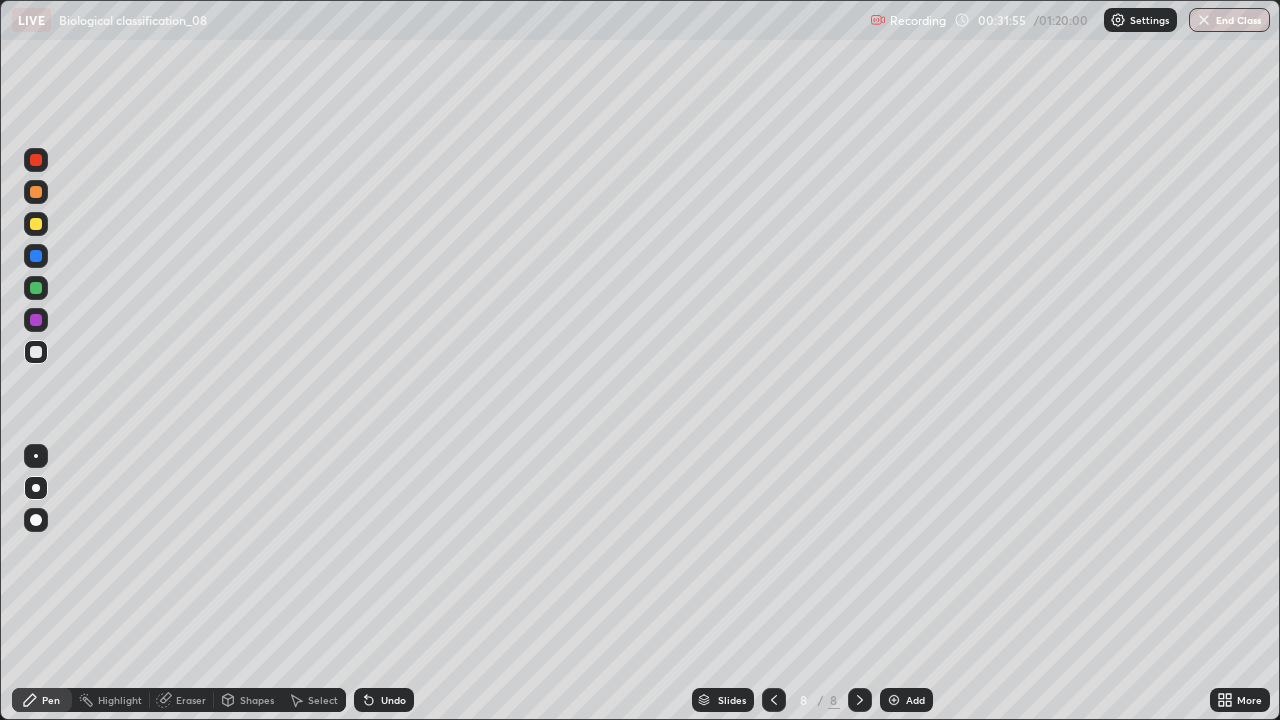 click 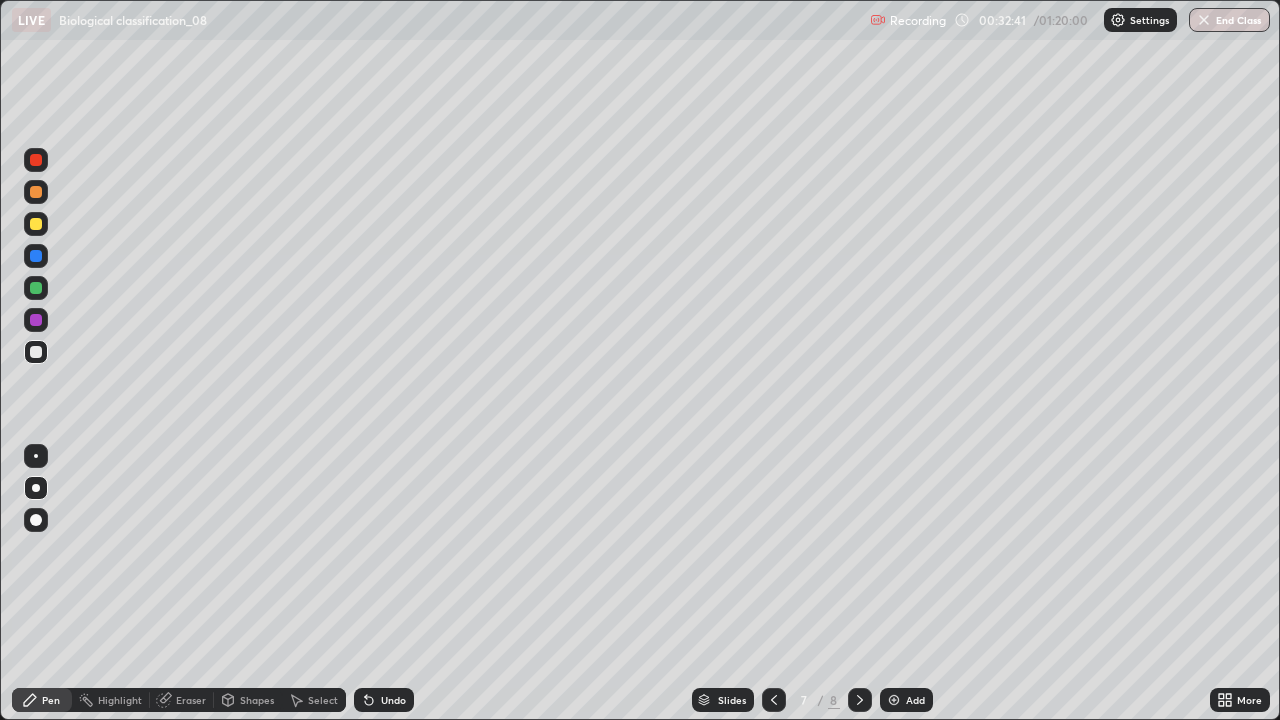 click 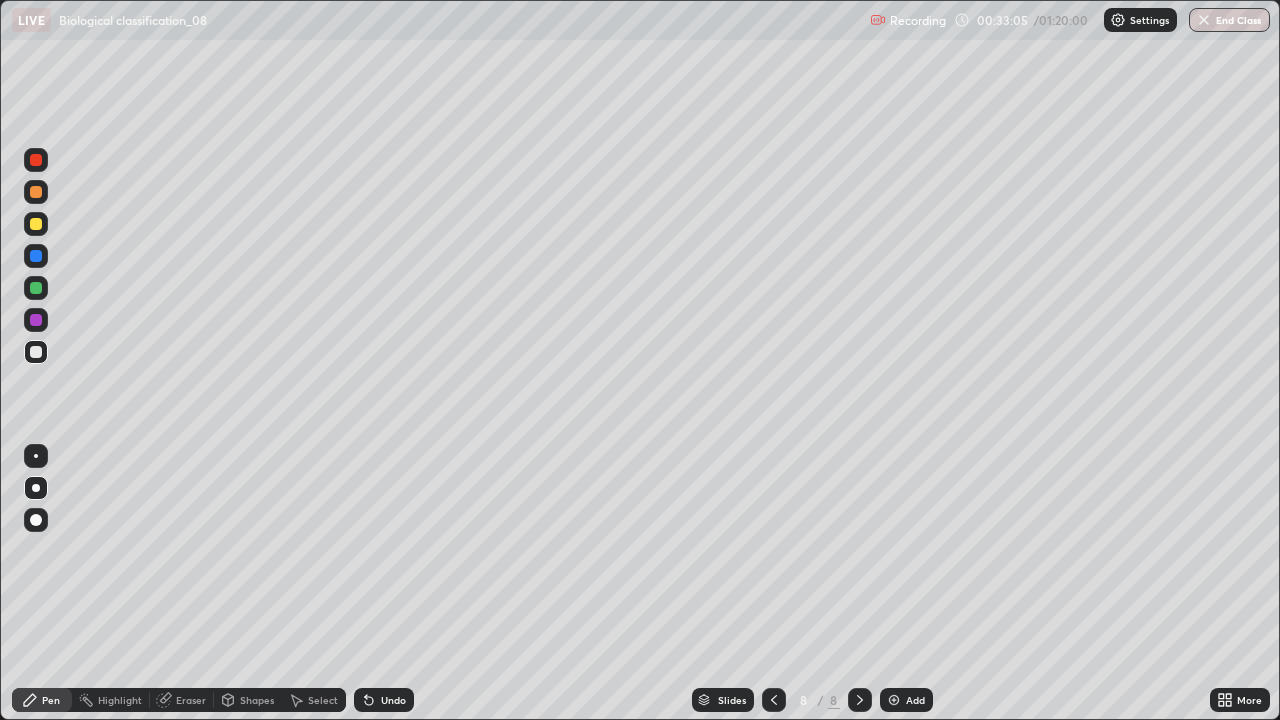 click 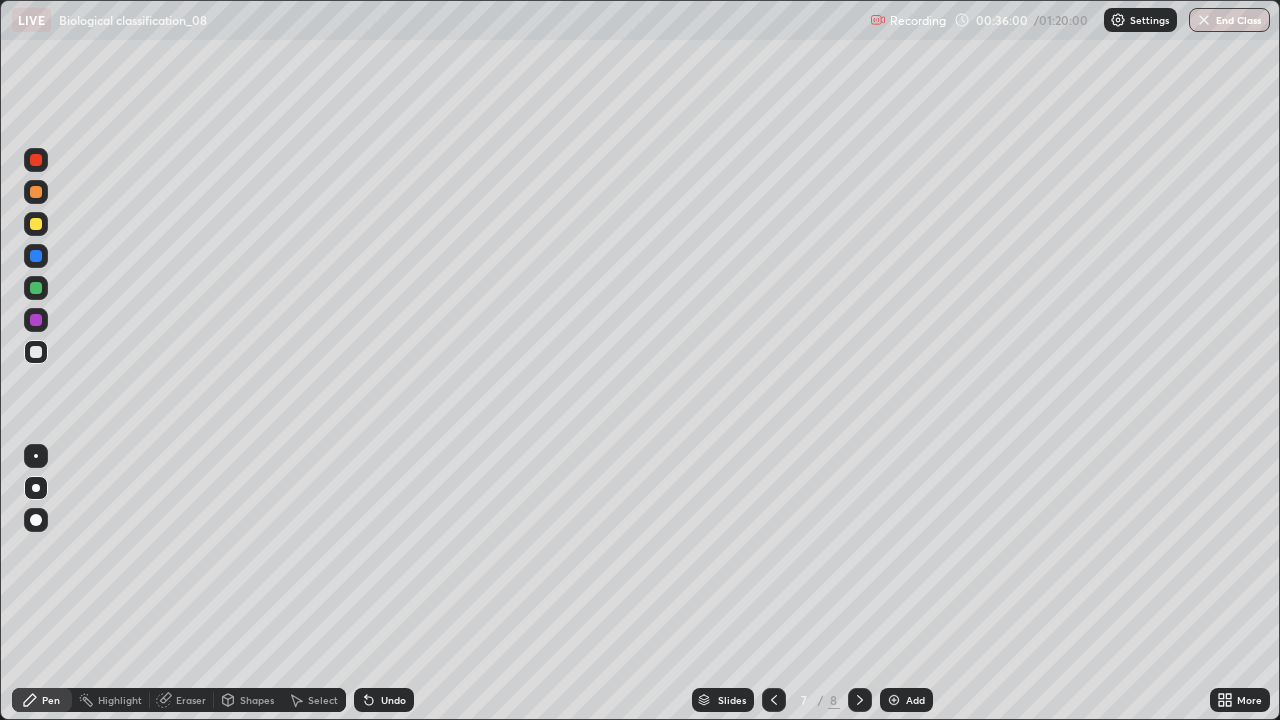 click 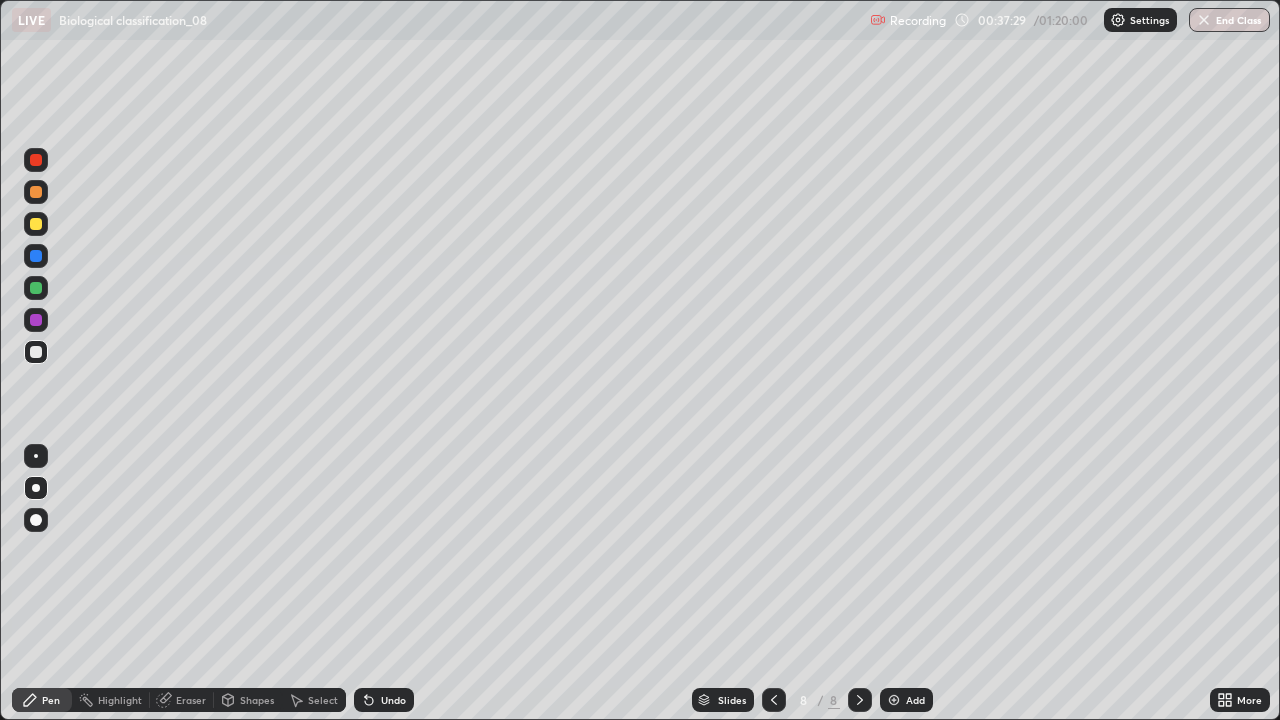 click at bounding box center [36, 352] 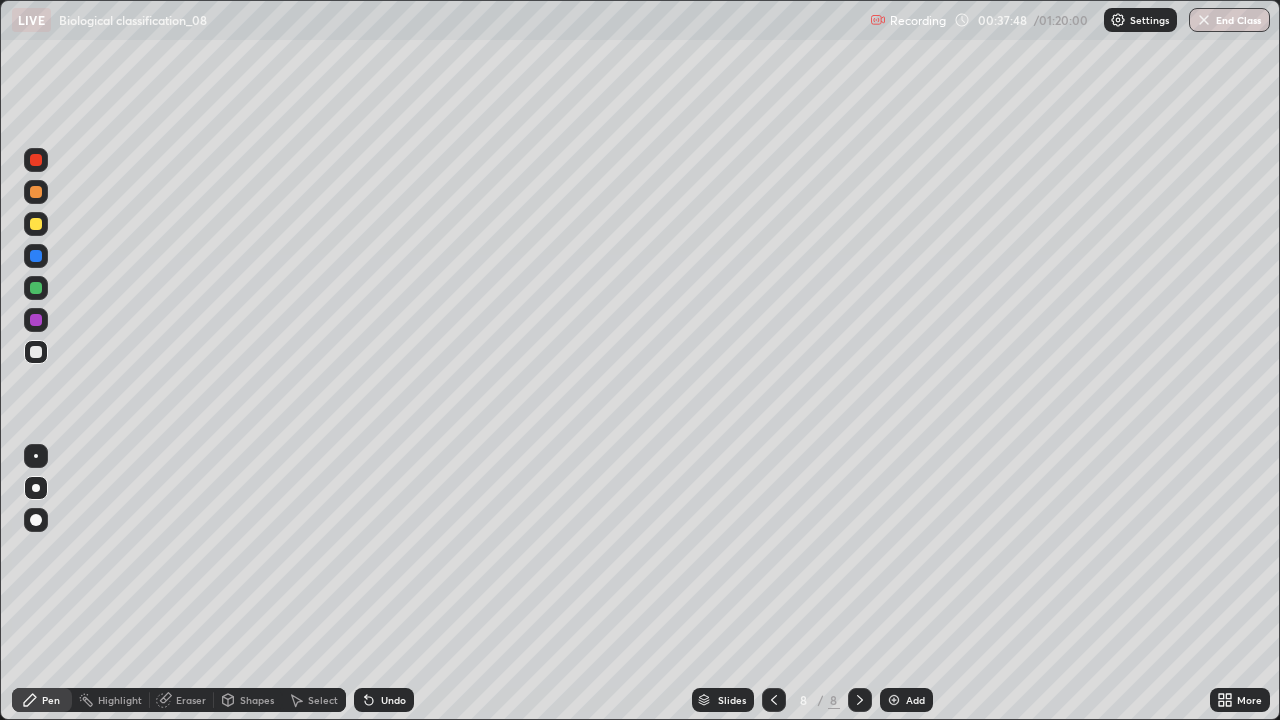 click at bounding box center (36, 320) 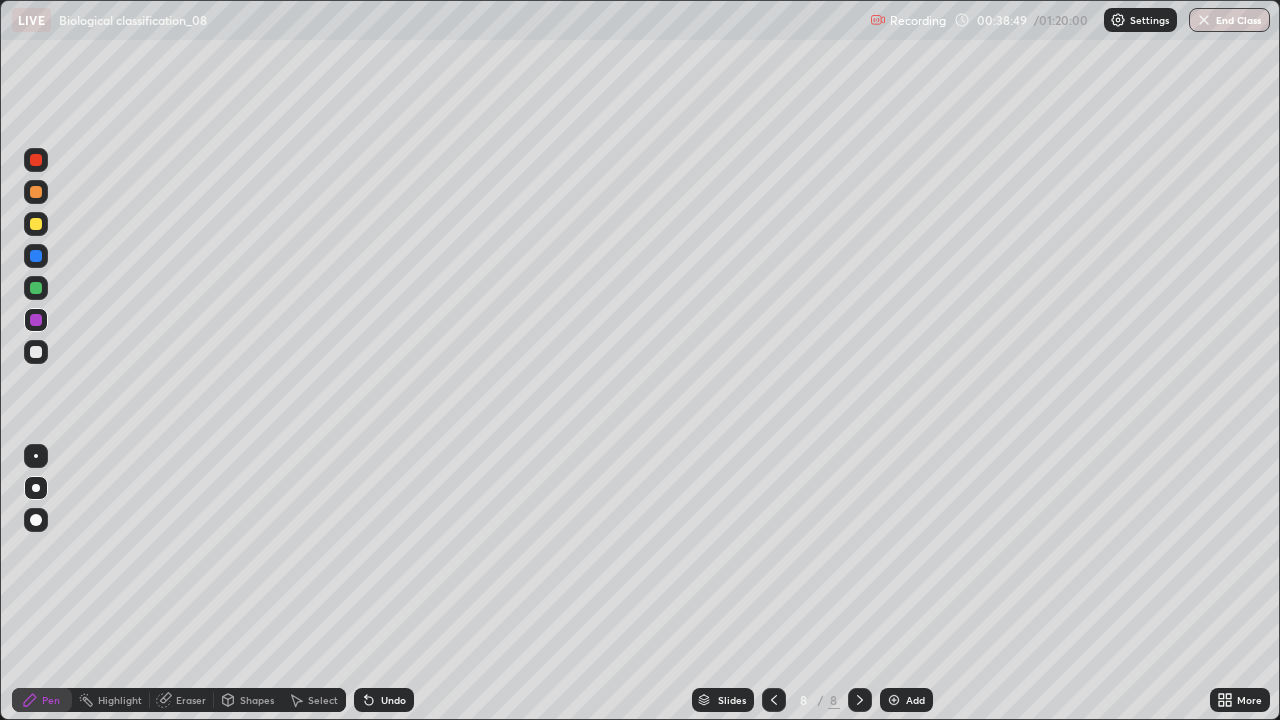 click at bounding box center [36, 352] 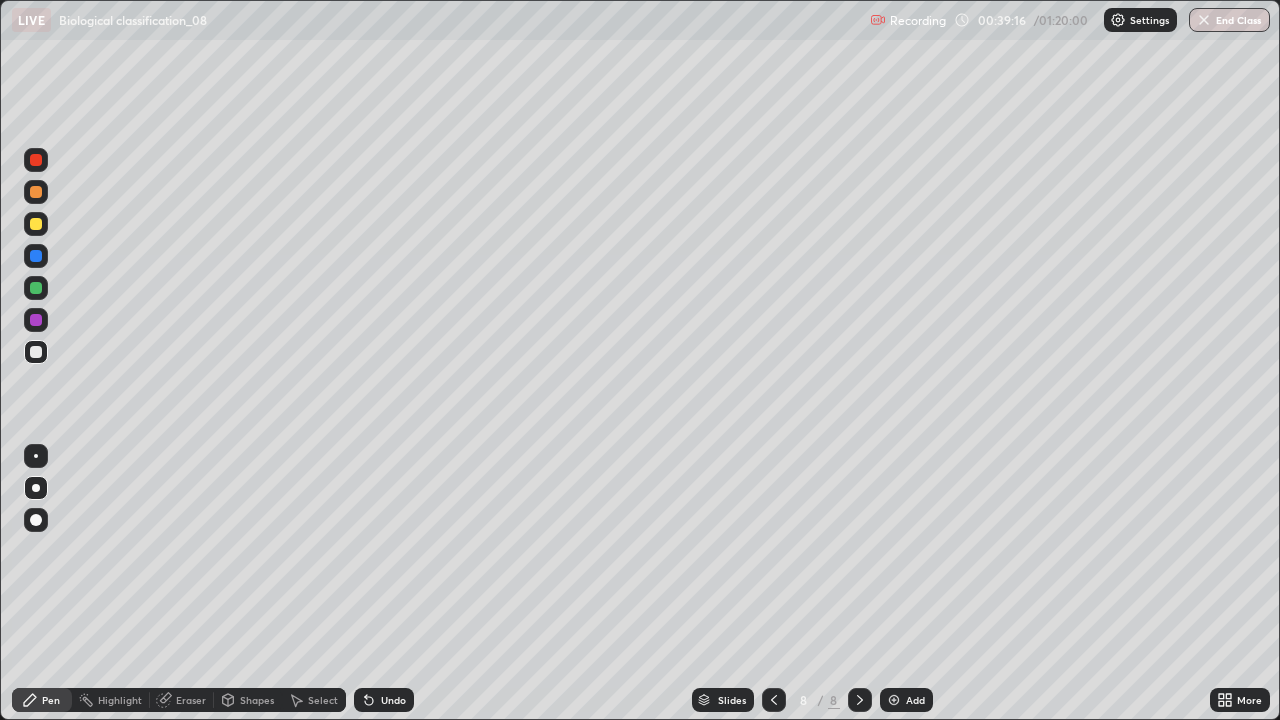 click at bounding box center (894, 700) 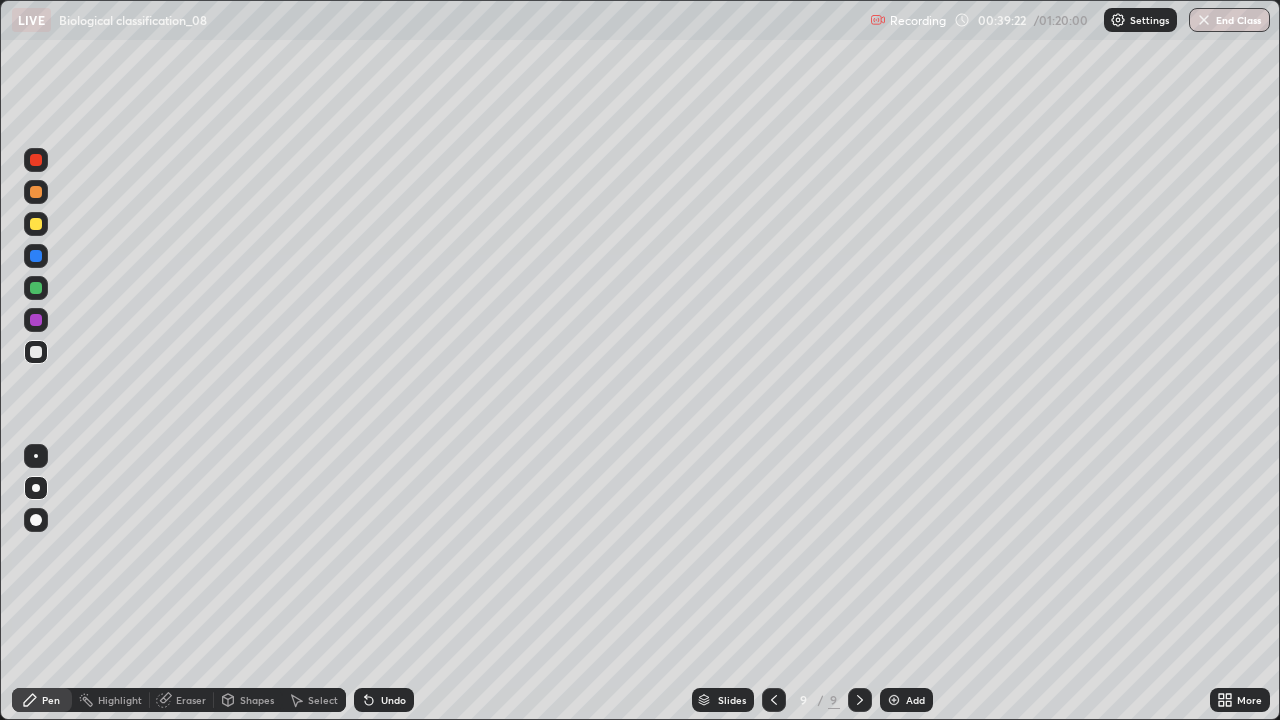 click at bounding box center (36, 288) 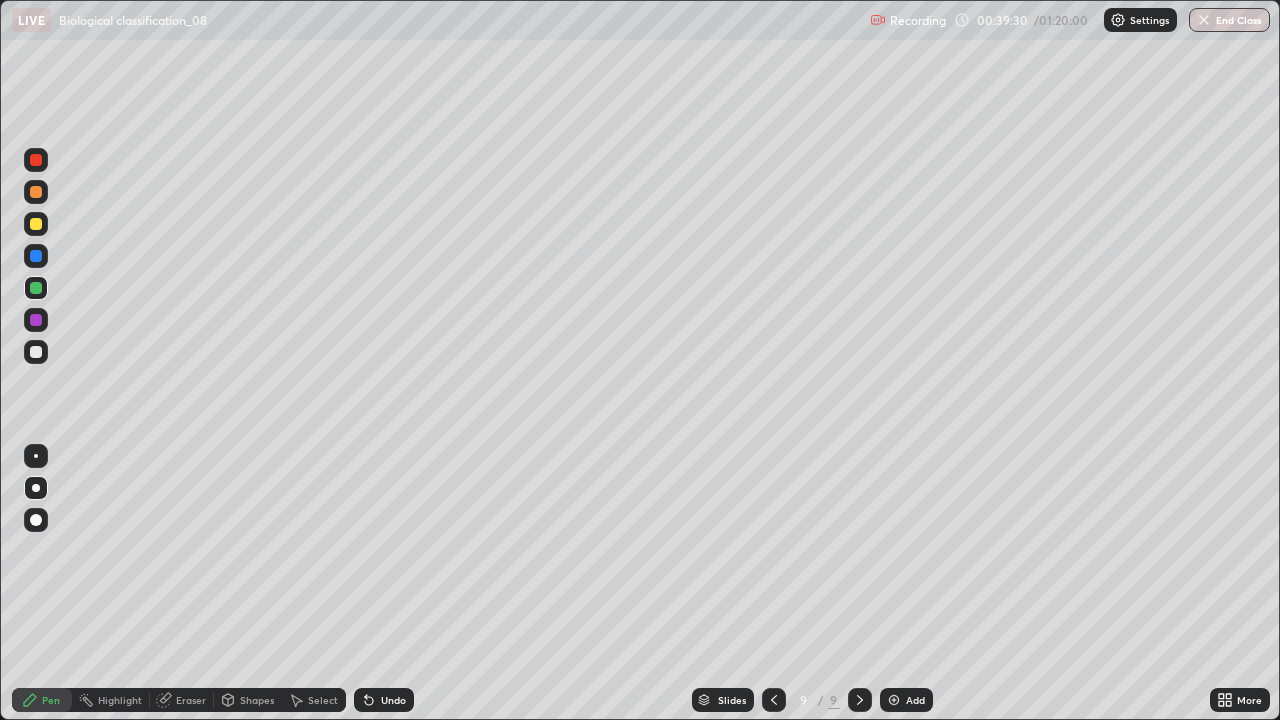 click at bounding box center [36, 352] 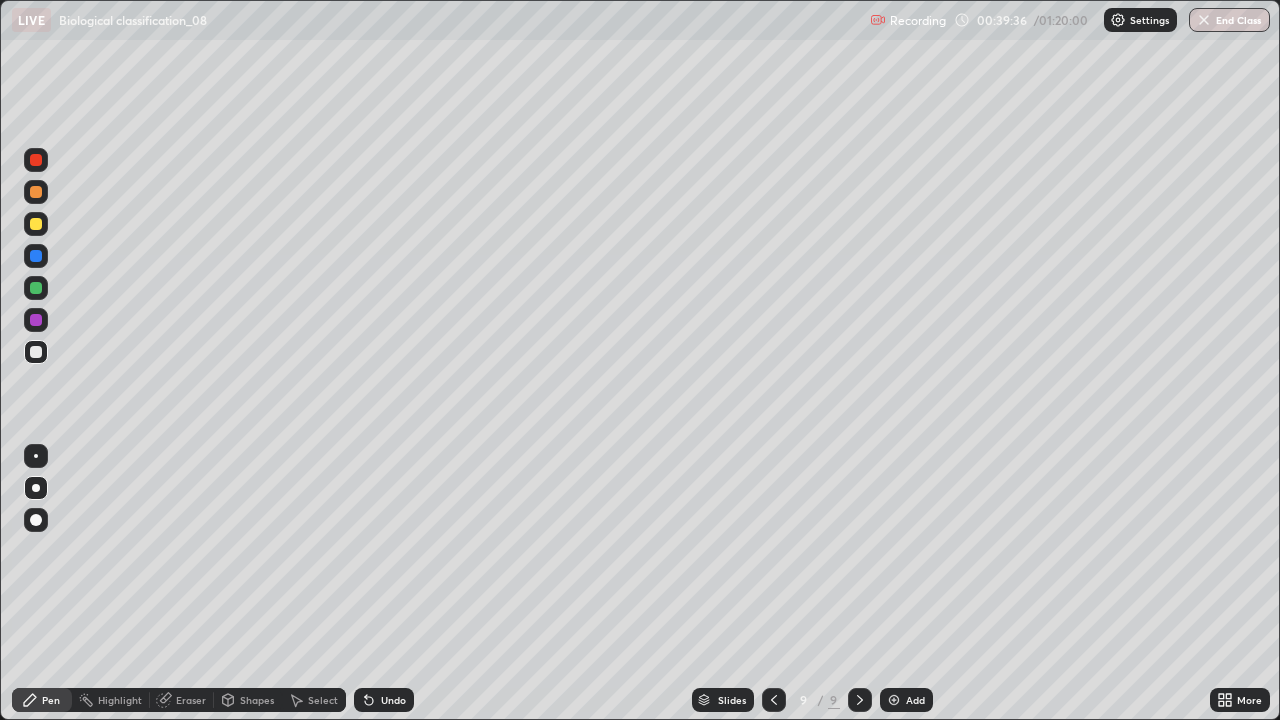 click at bounding box center (36, 224) 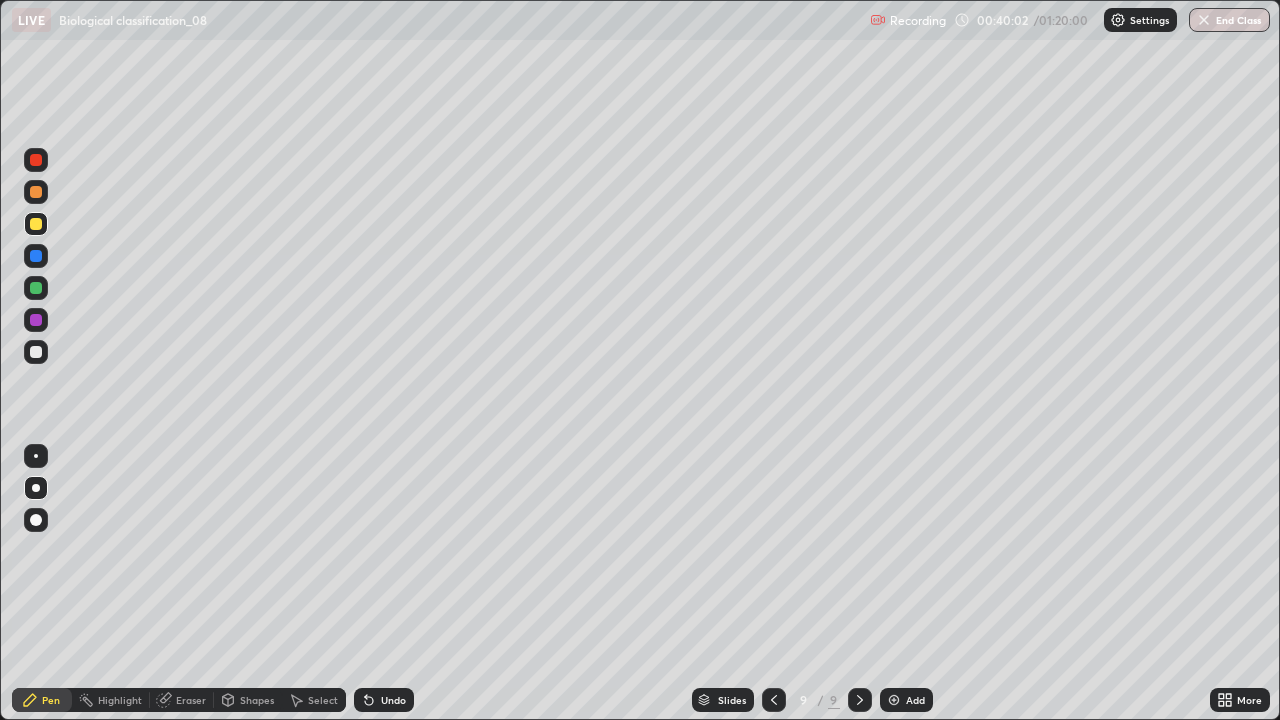 click on "More" at bounding box center [1249, 700] 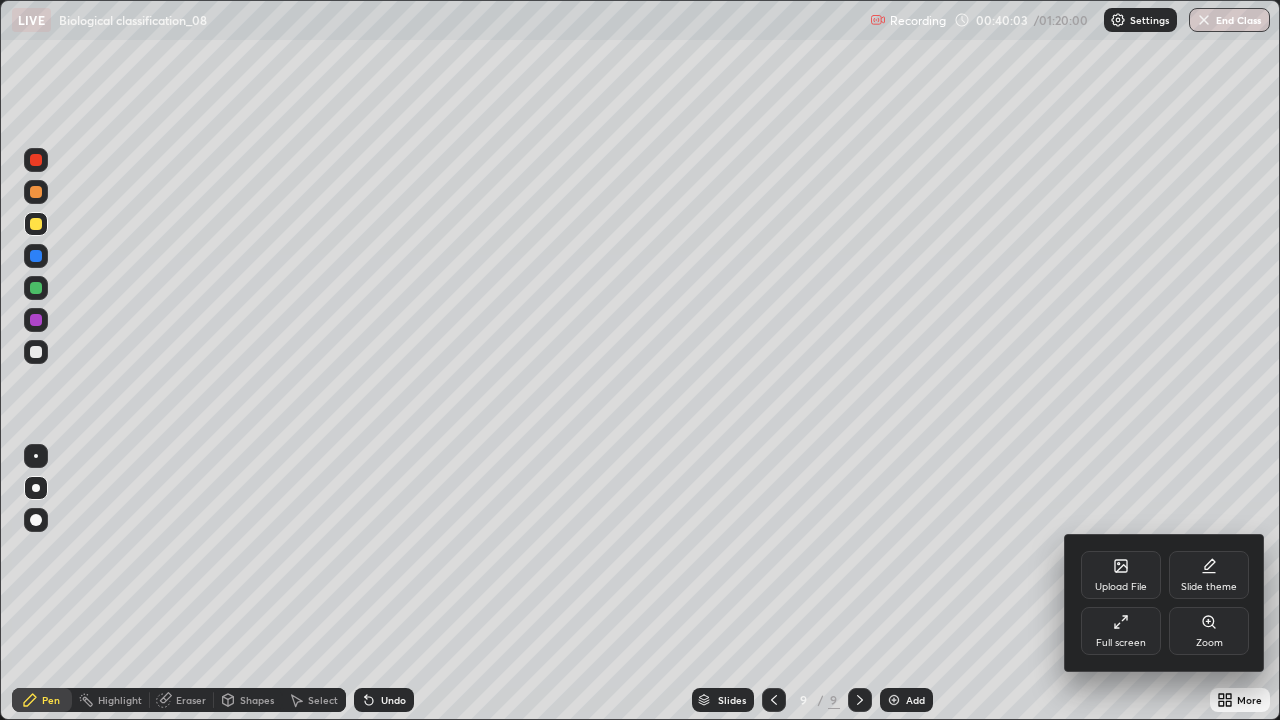 click on "Full screen" at bounding box center [1121, 643] 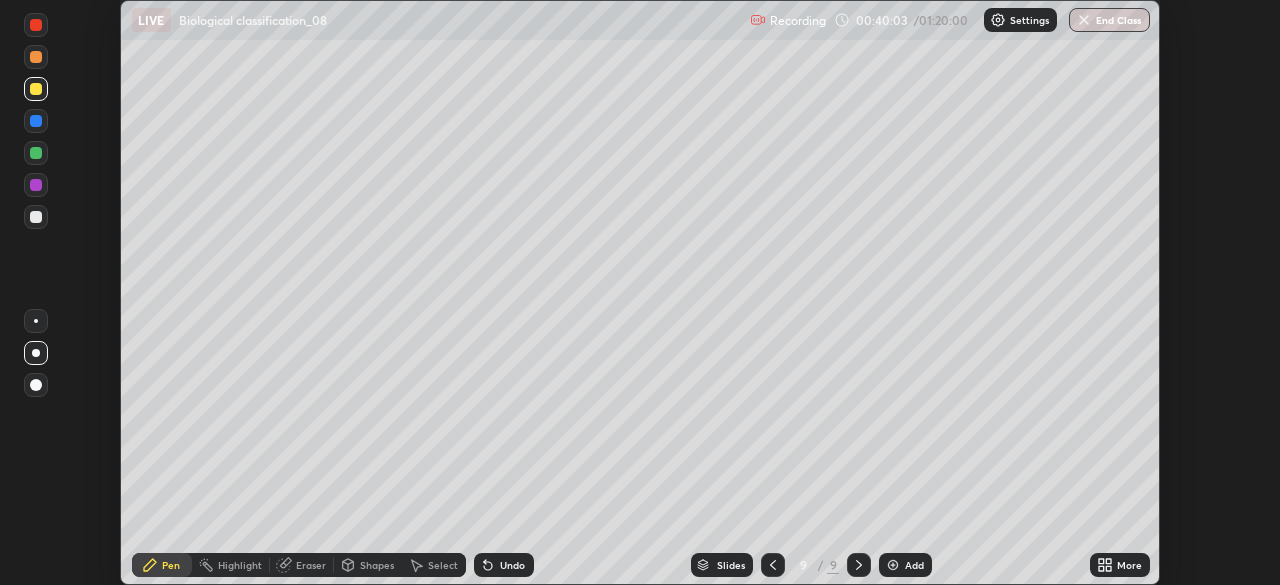 scroll, scrollTop: 585, scrollLeft: 1280, axis: both 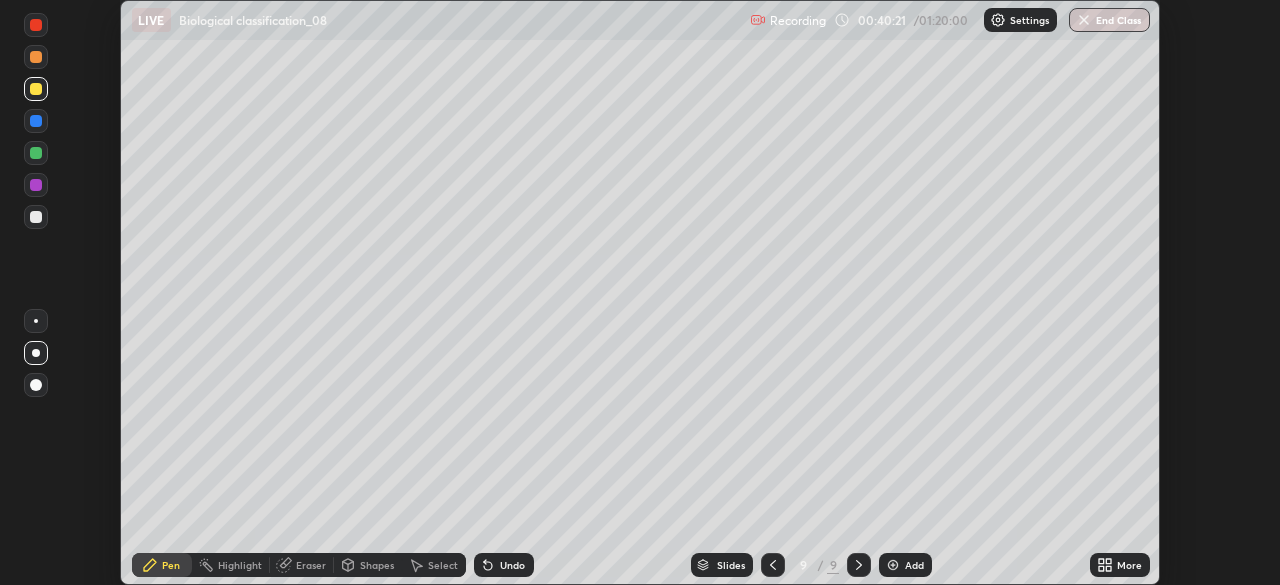 click on "Settings" at bounding box center (1020, 20) 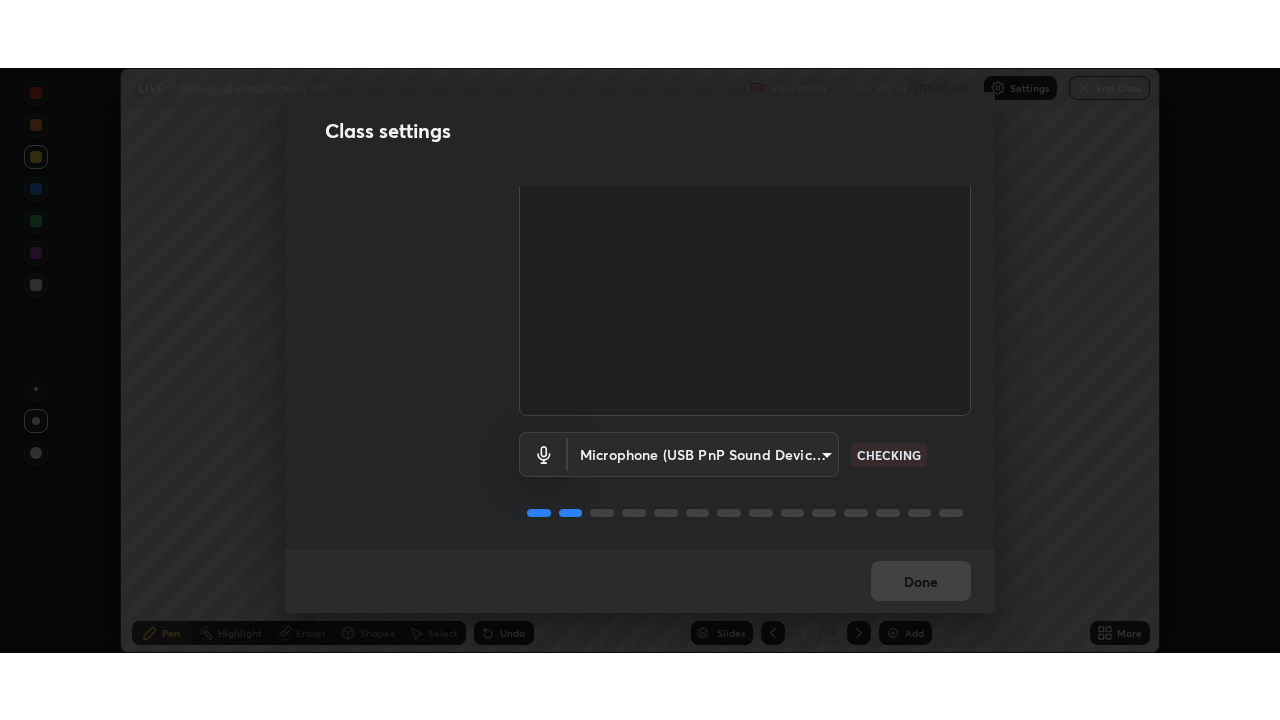 scroll, scrollTop: 85, scrollLeft: 0, axis: vertical 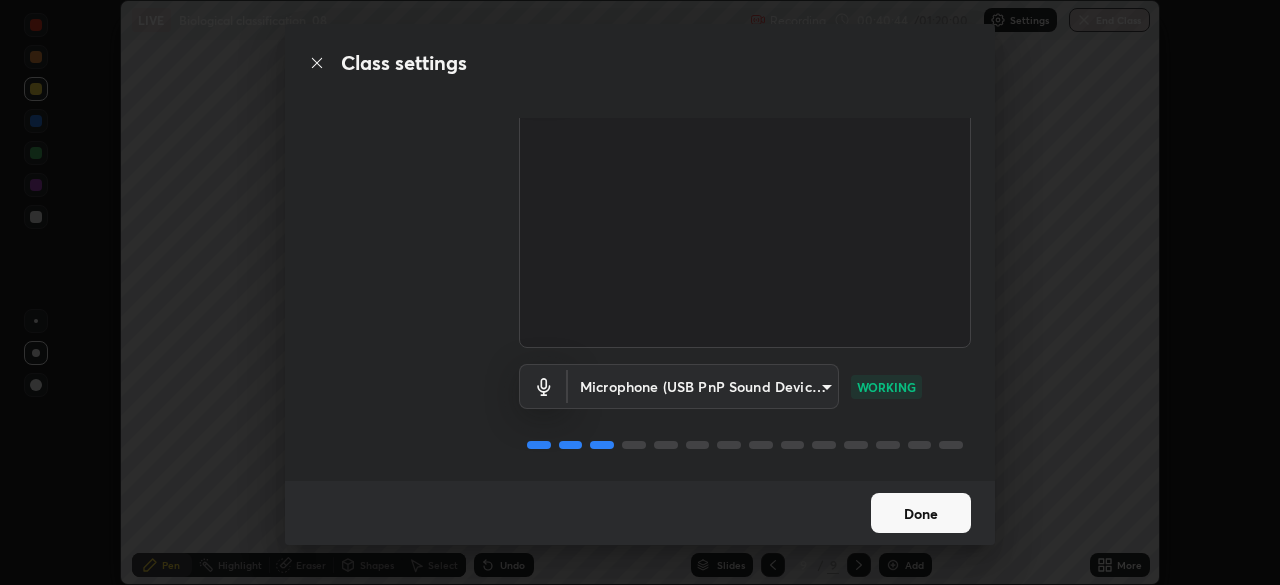 click on "Done" at bounding box center [921, 513] 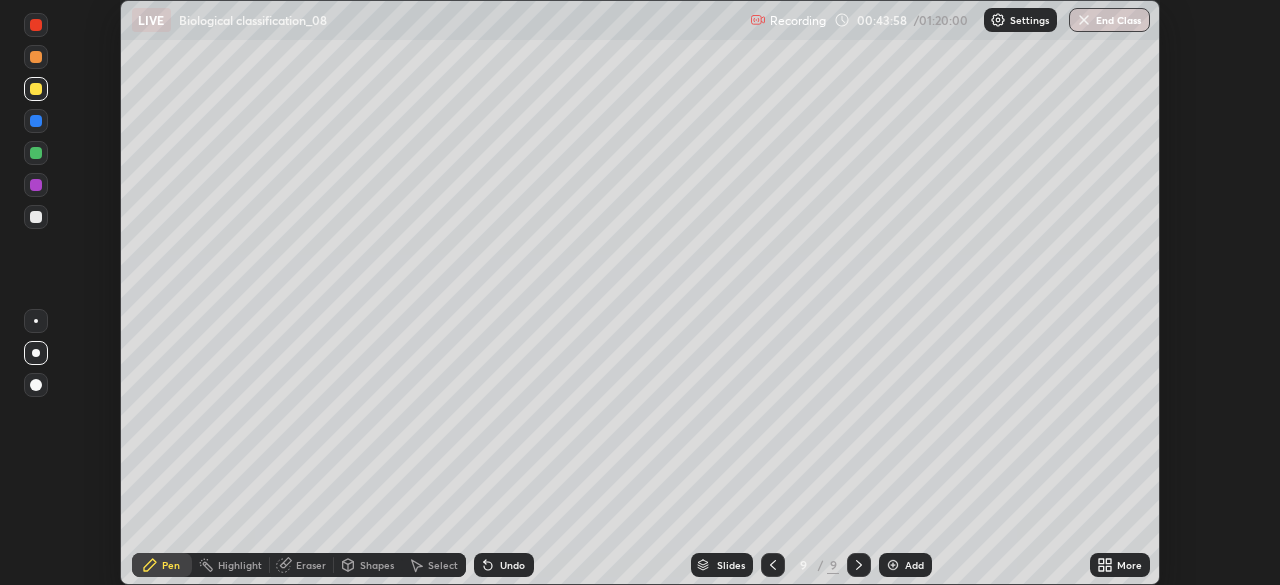 click 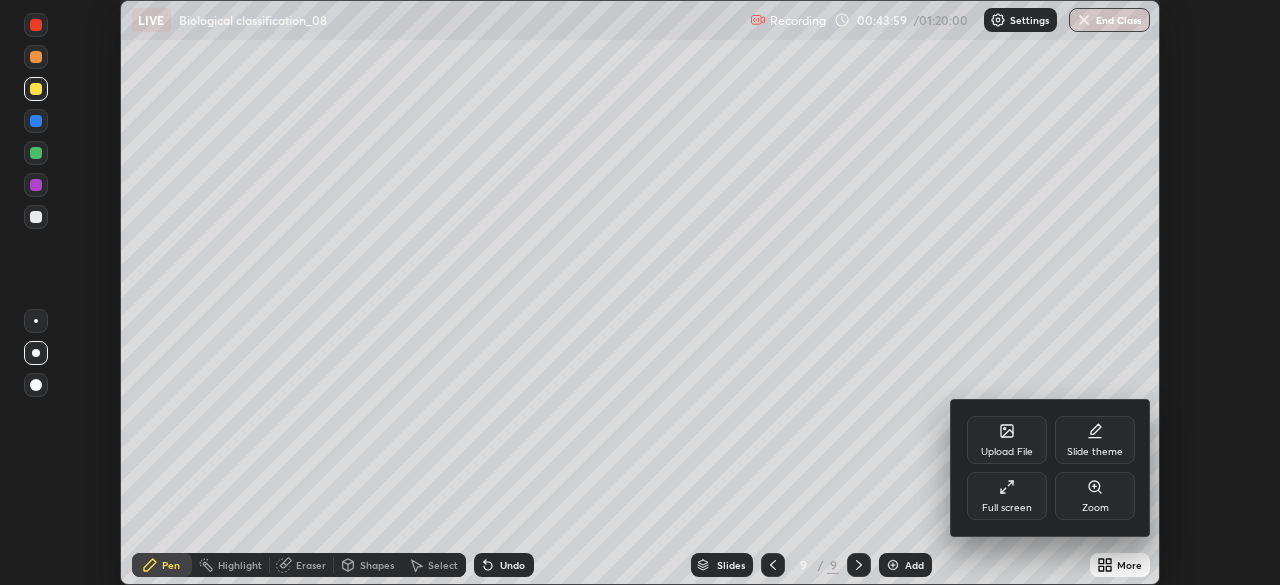 click on "Full screen" at bounding box center [1007, 496] 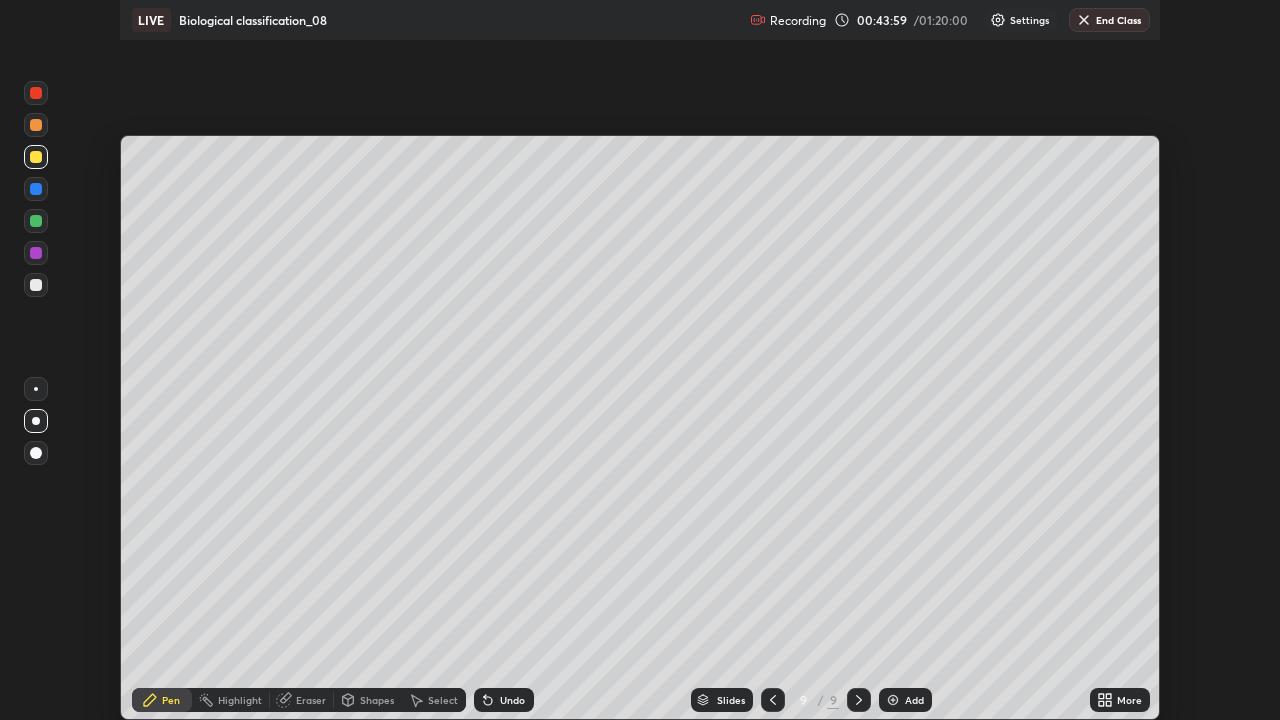 scroll, scrollTop: 99280, scrollLeft: 98720, axis: both 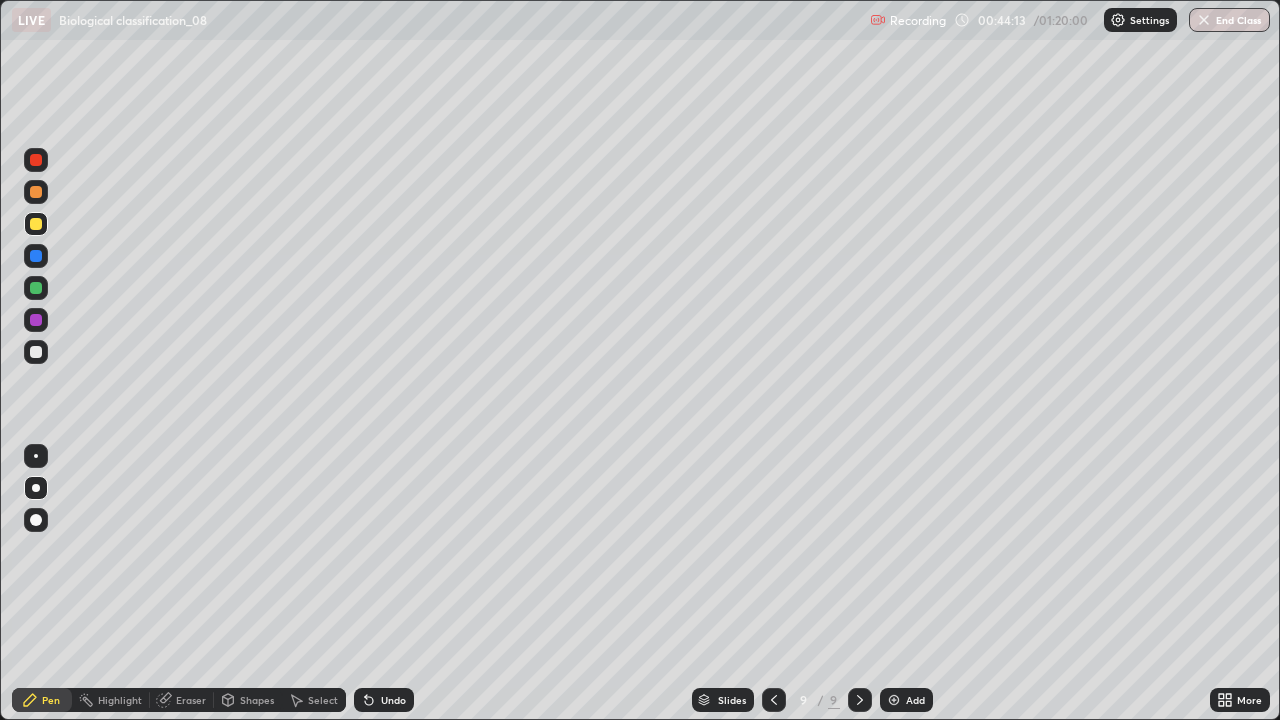 click at bounding box center [36, 160] 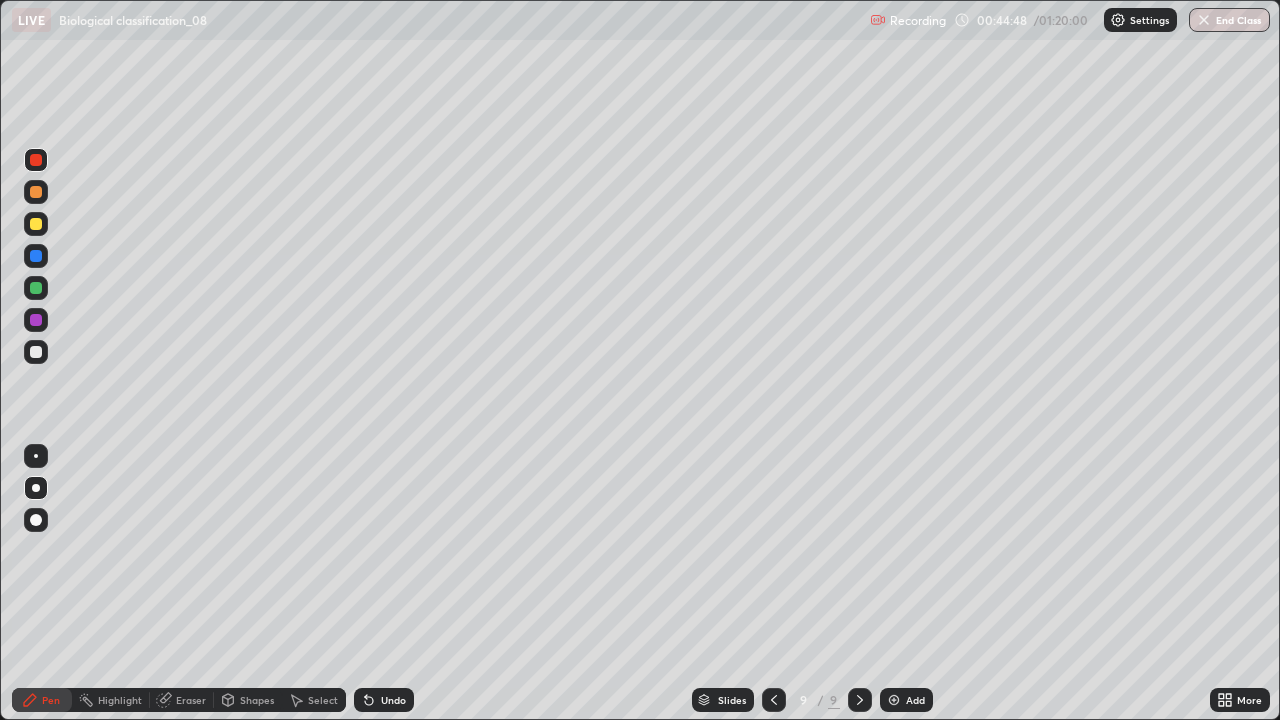 click at bounding box center (36, 352) 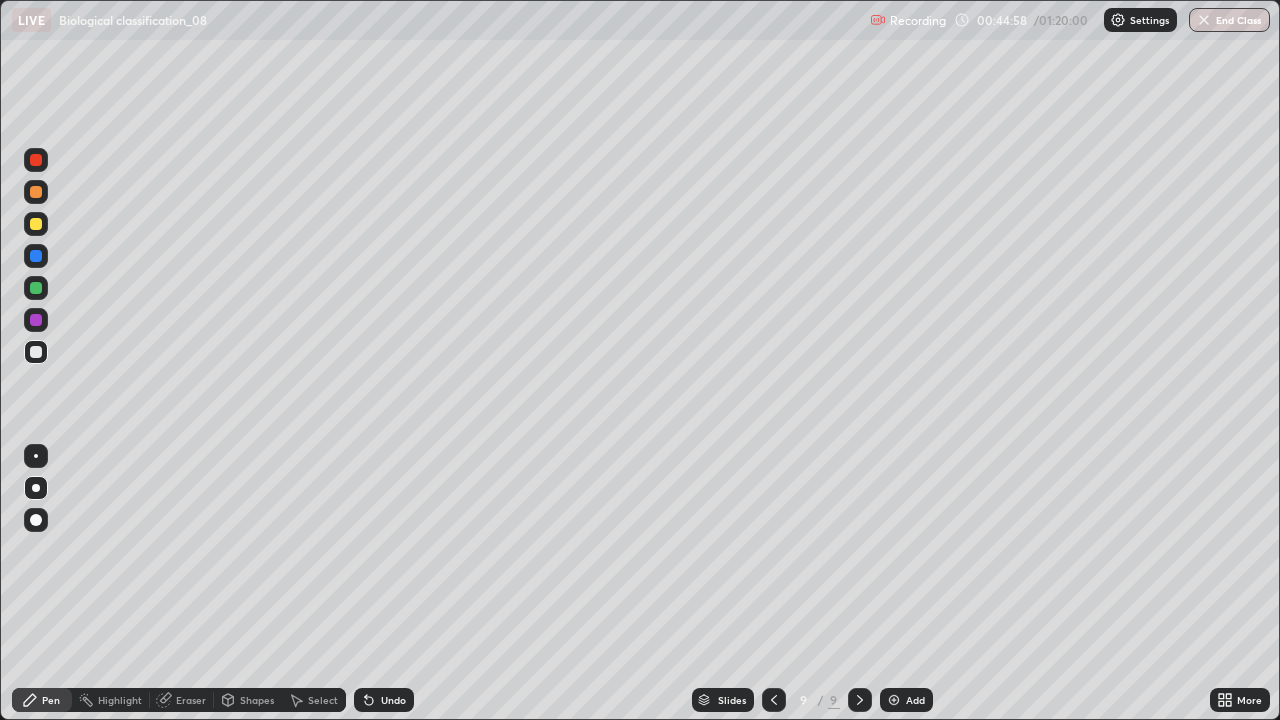 click at bounding box center (36, 160) 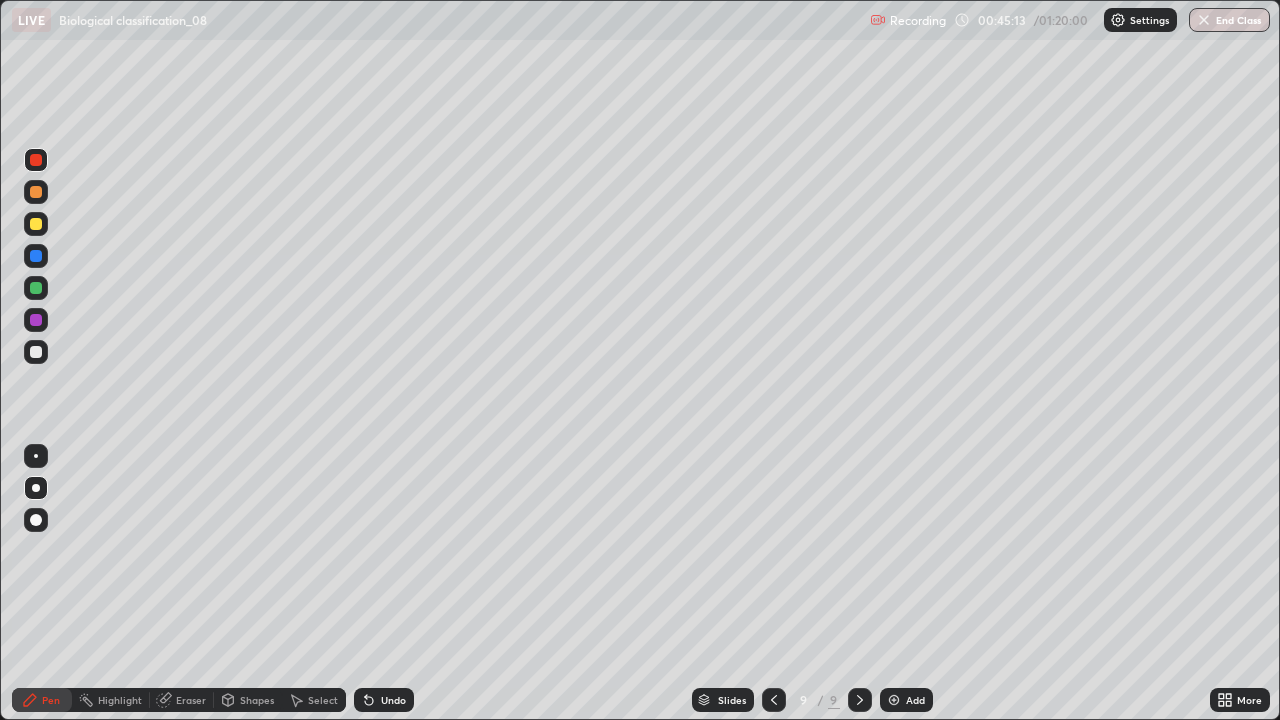 click at bounding box center (36, 192) 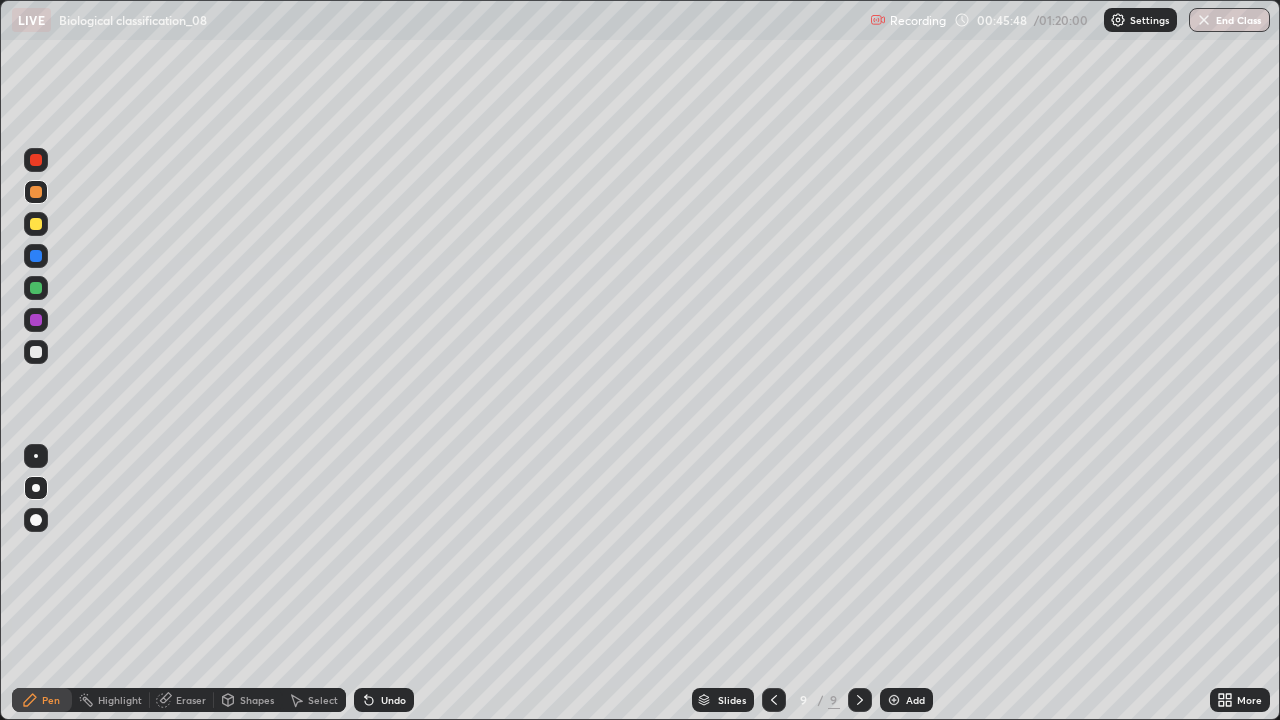 click at bounding box center (36, 288) 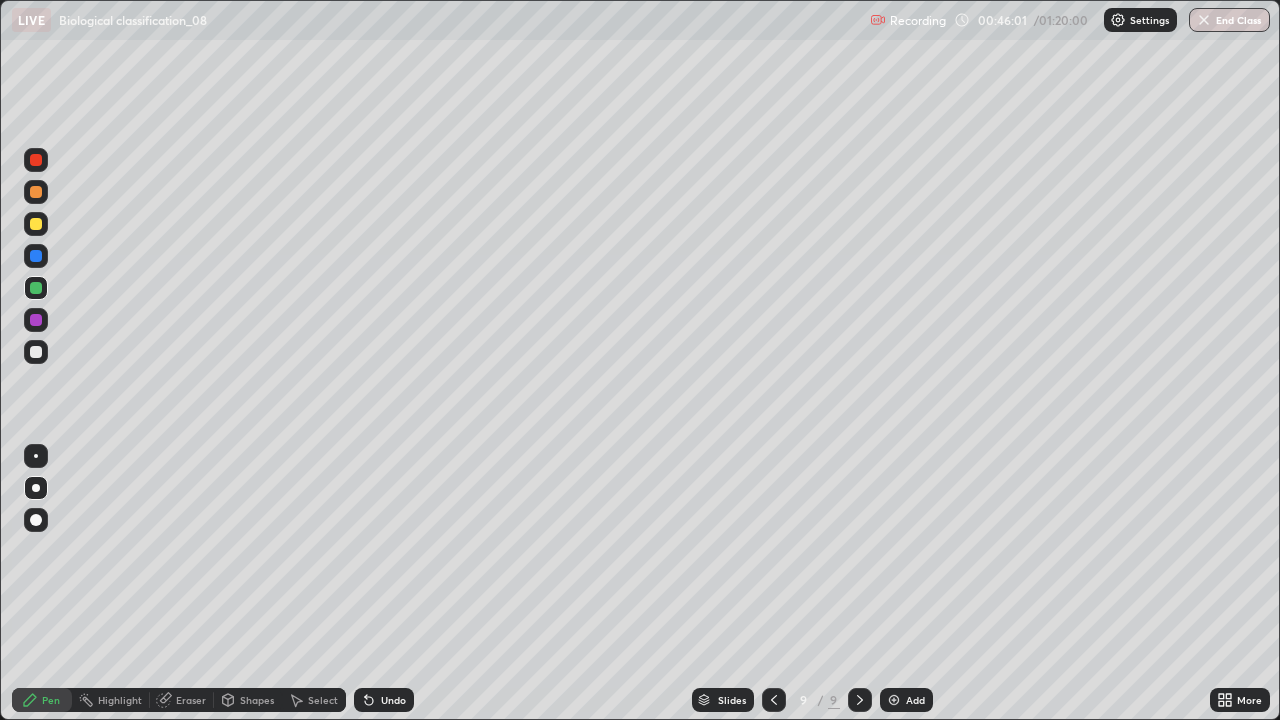 click at bounding box center (894, 700) 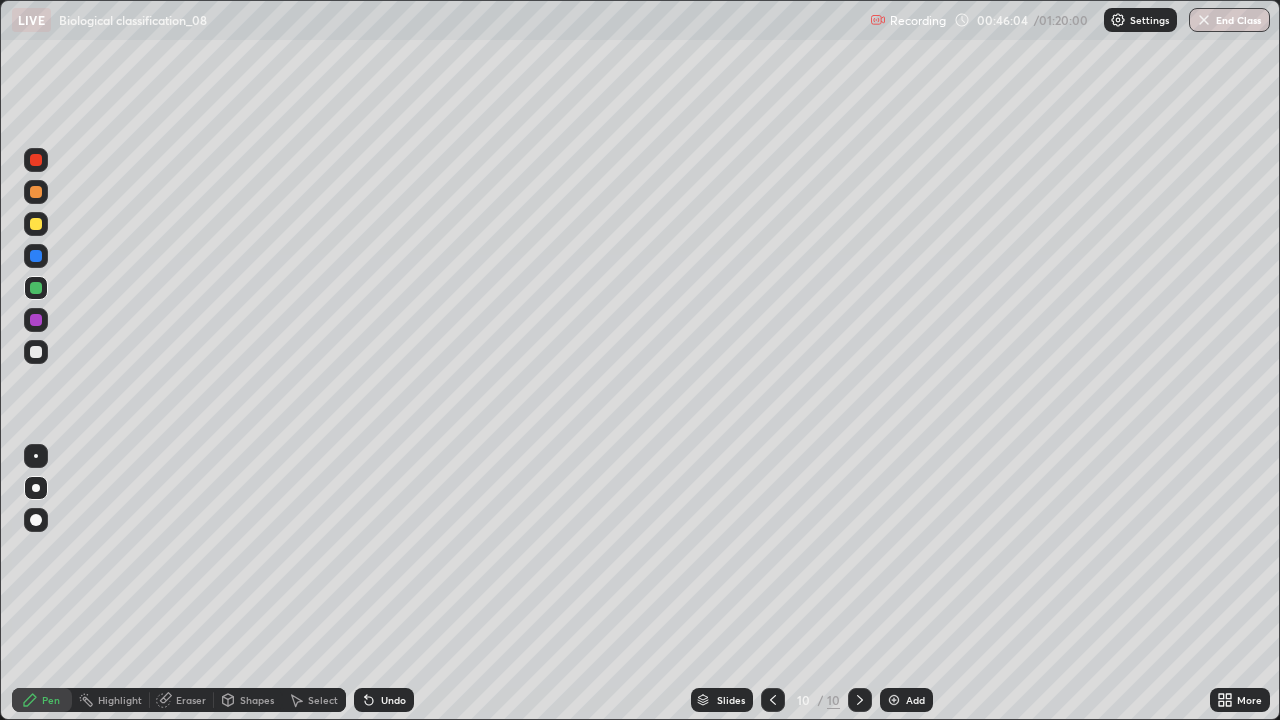 click at bounding box center [36, 352] 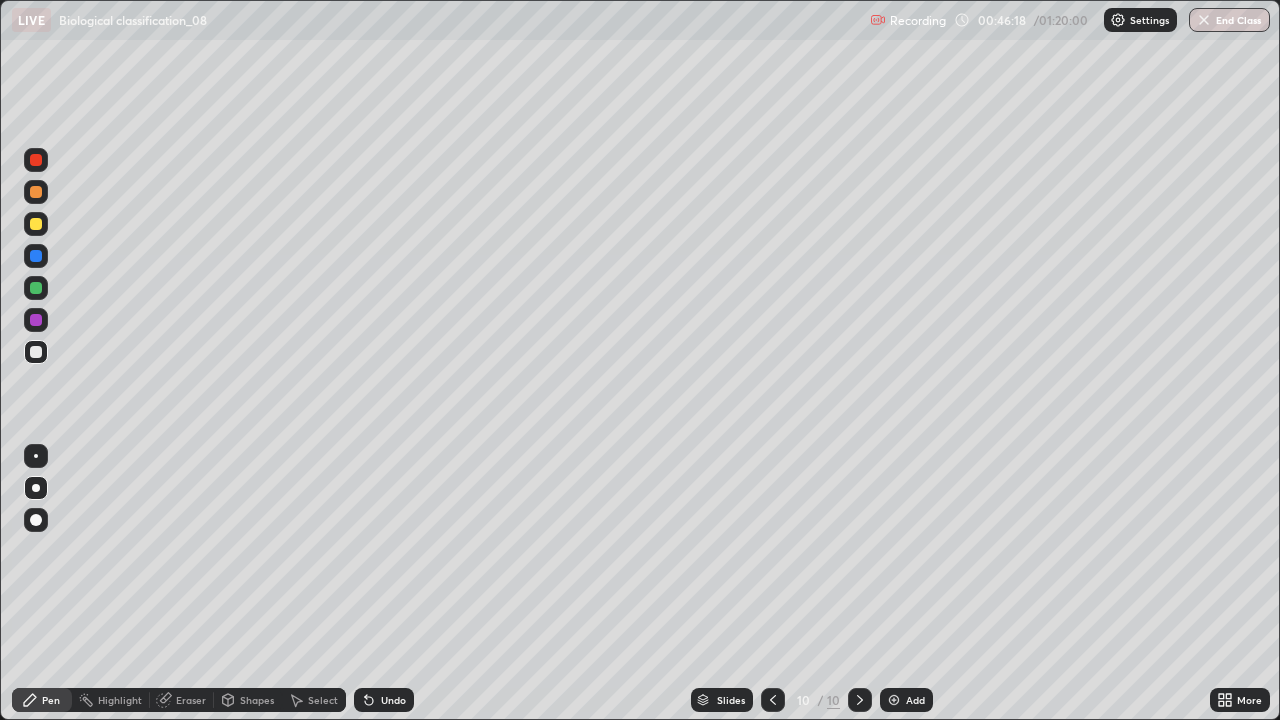 click on "Undo" at bounding box center [393, 700] 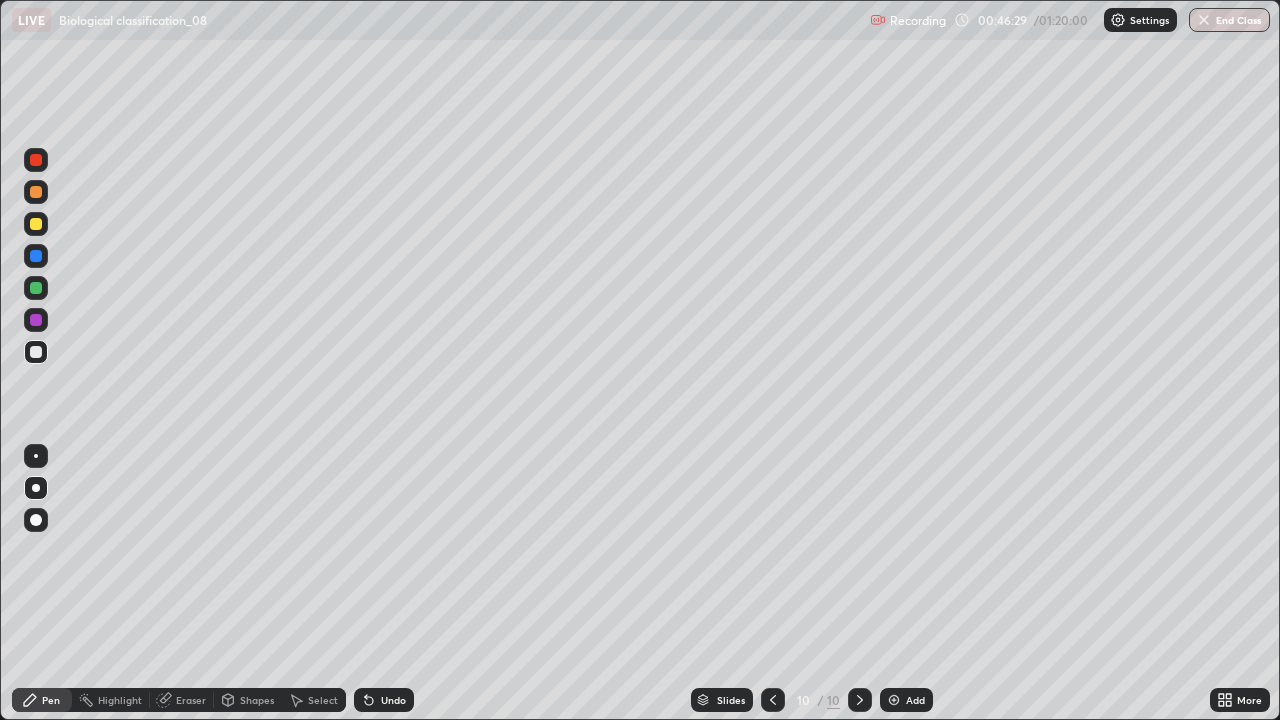 click at bounding box center (36, 320) 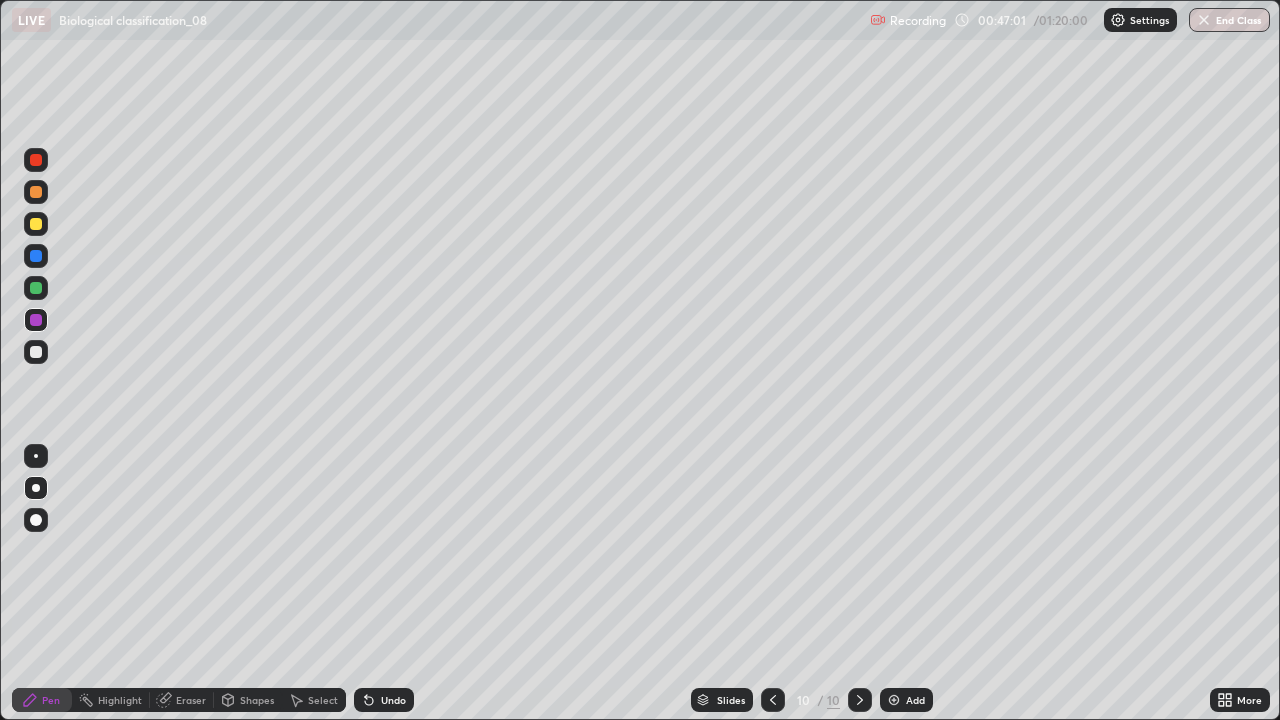 click 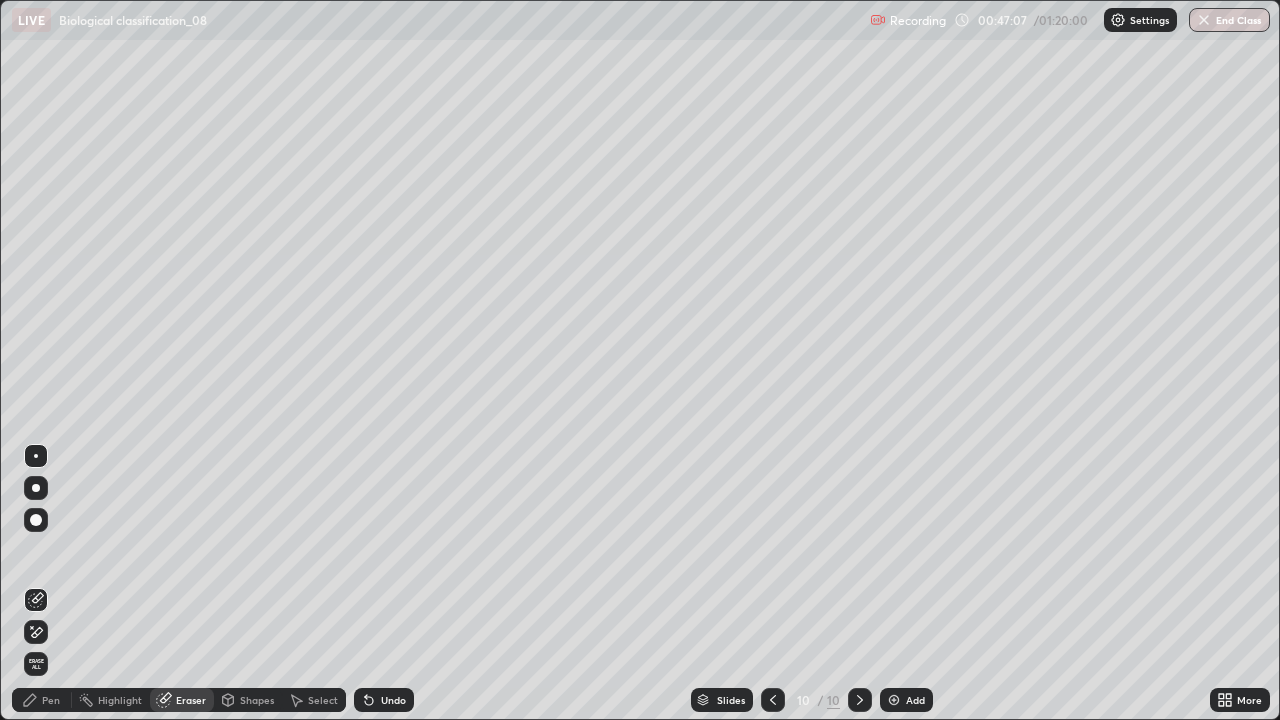 click on "Pen" at bounding box center [51, 700] 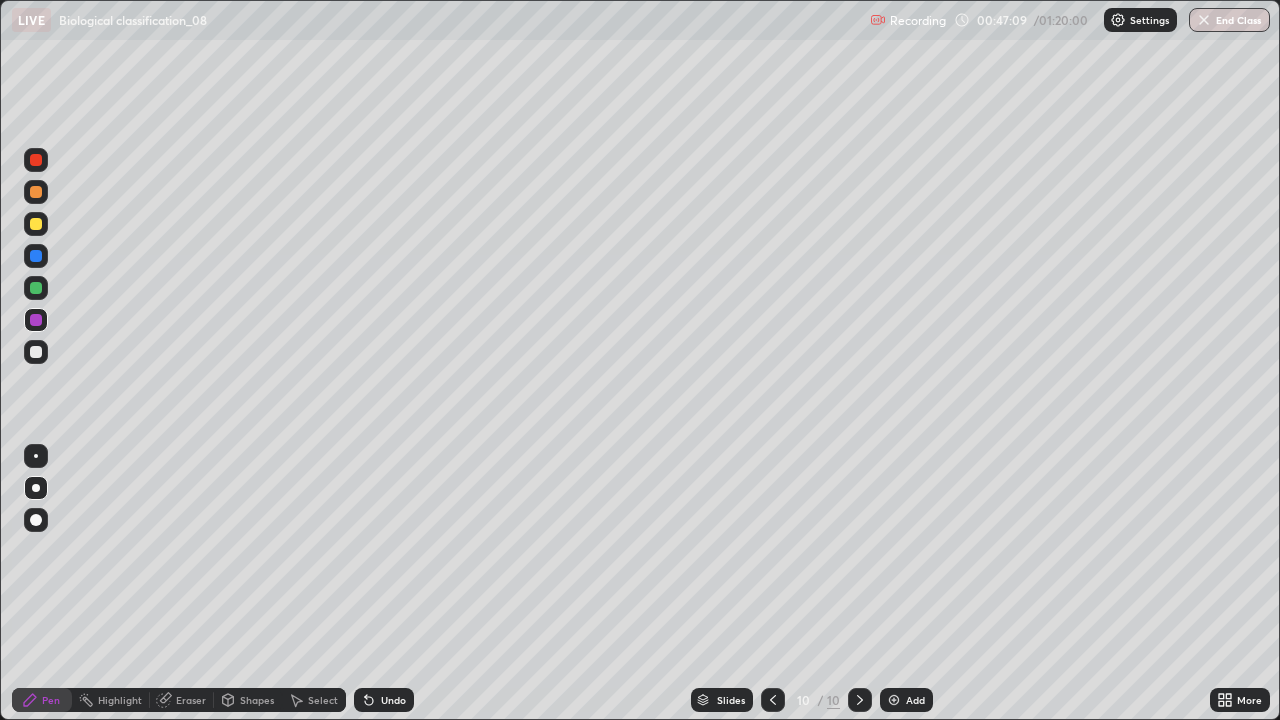 click at bounding box center [36, 160] 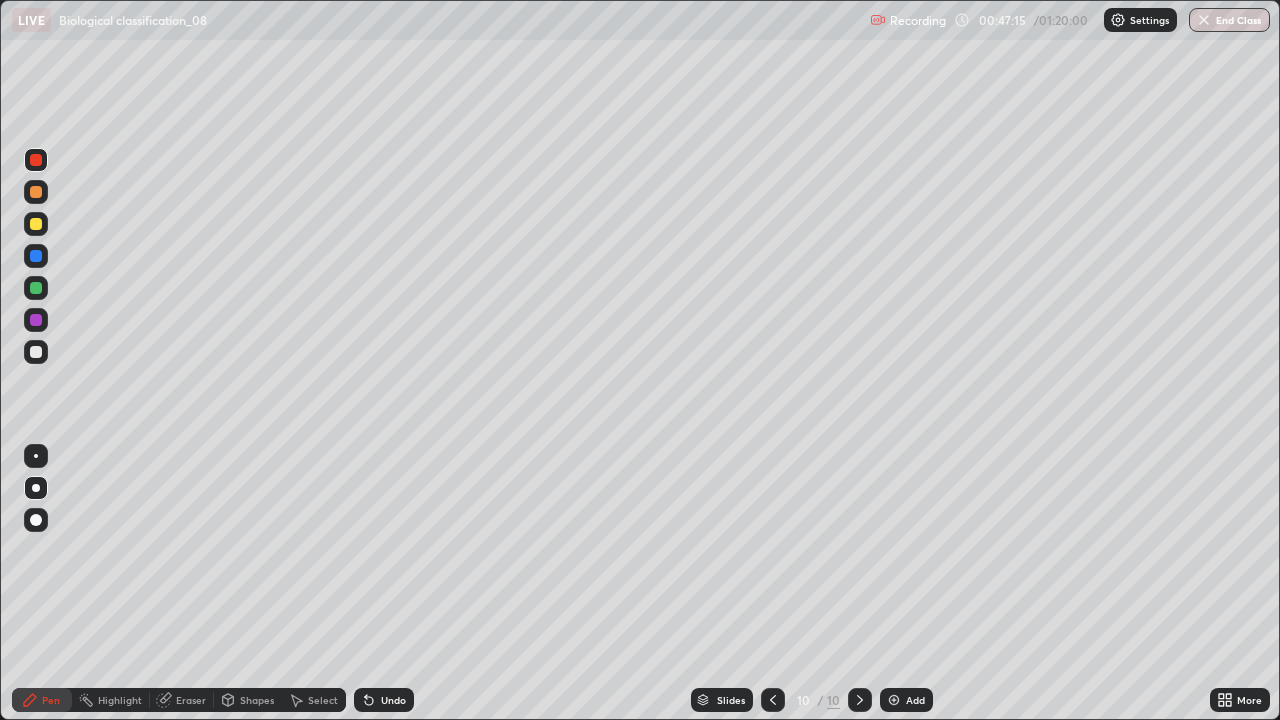 click 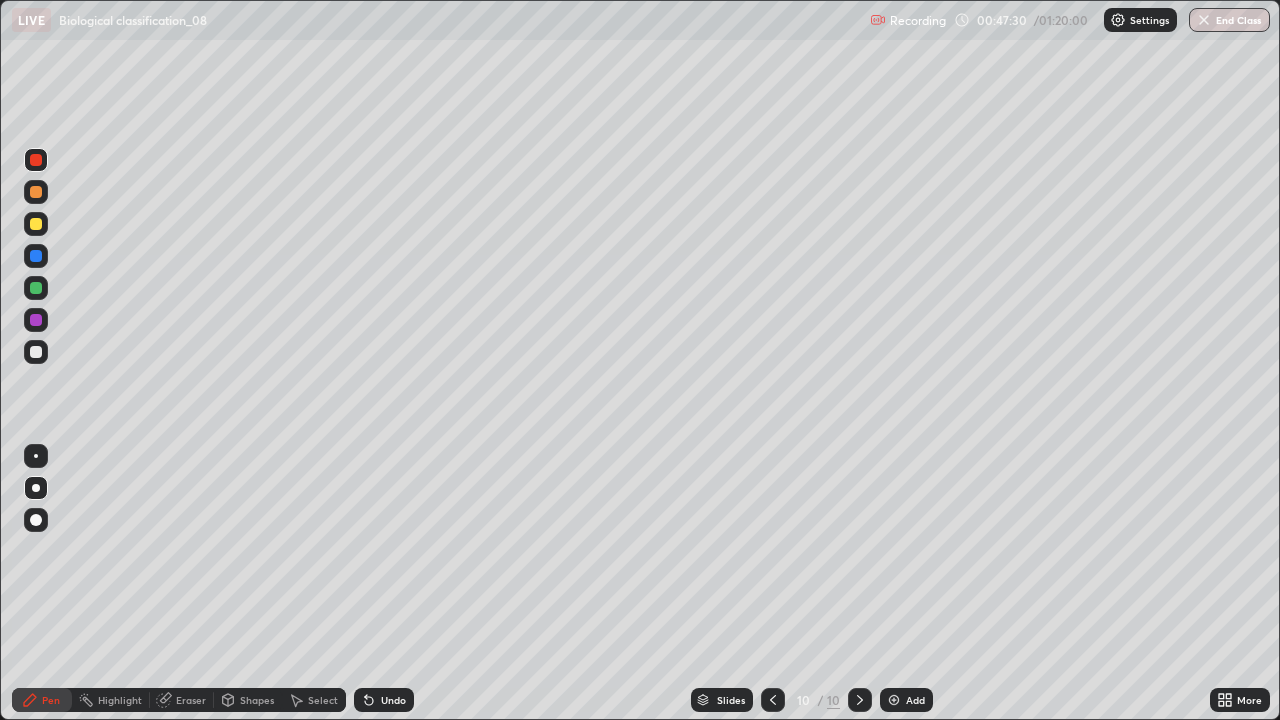 click at bounding box center (36, 288) 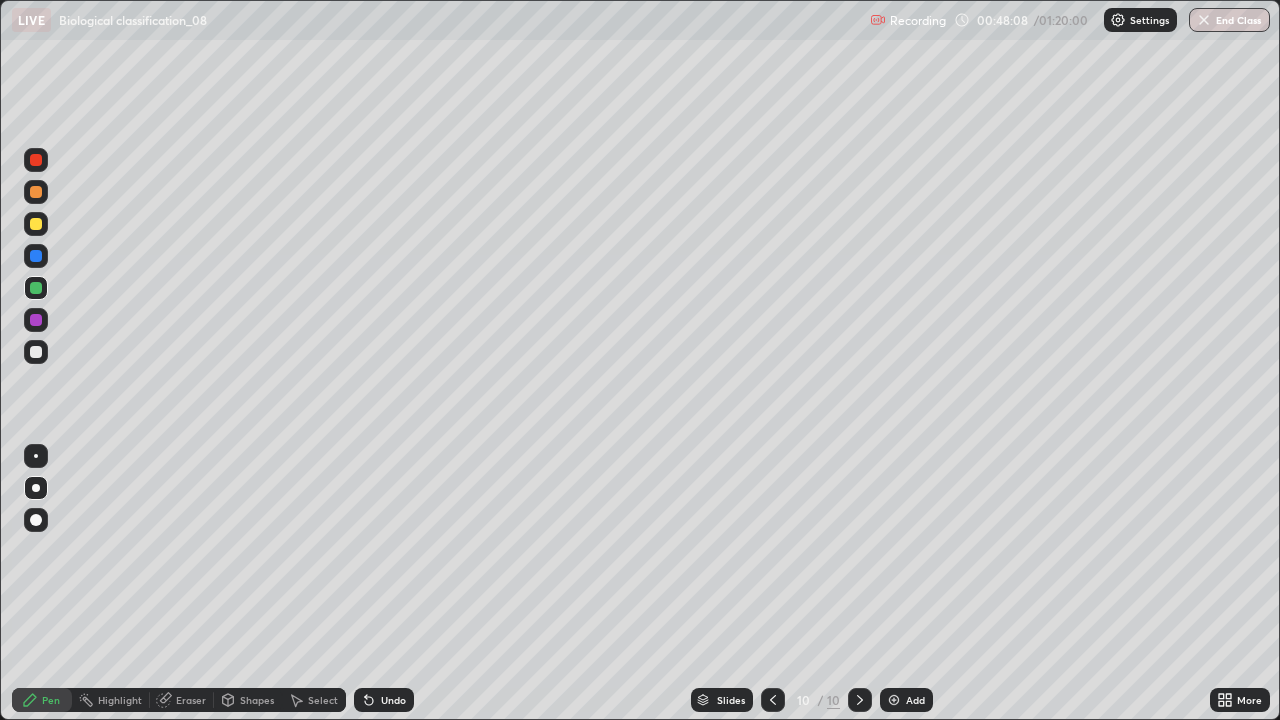 click at bounding box center (36, 256) 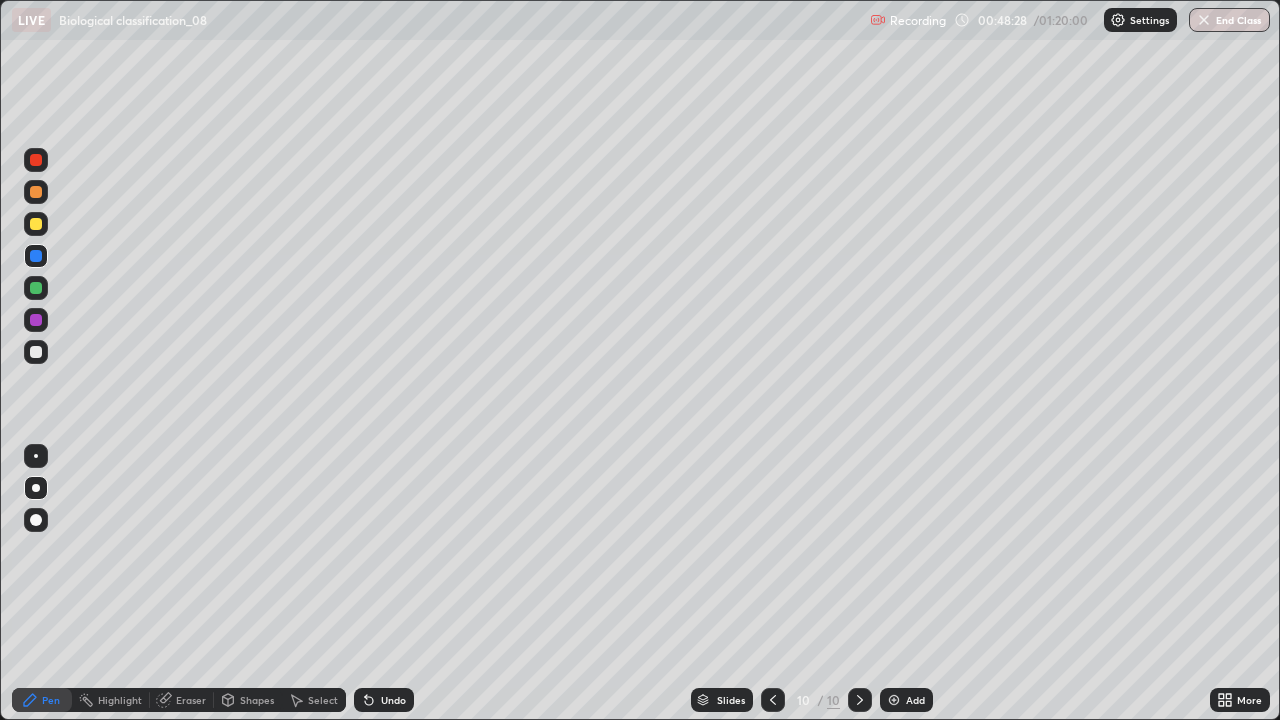 click at bounding box center (773, 700) 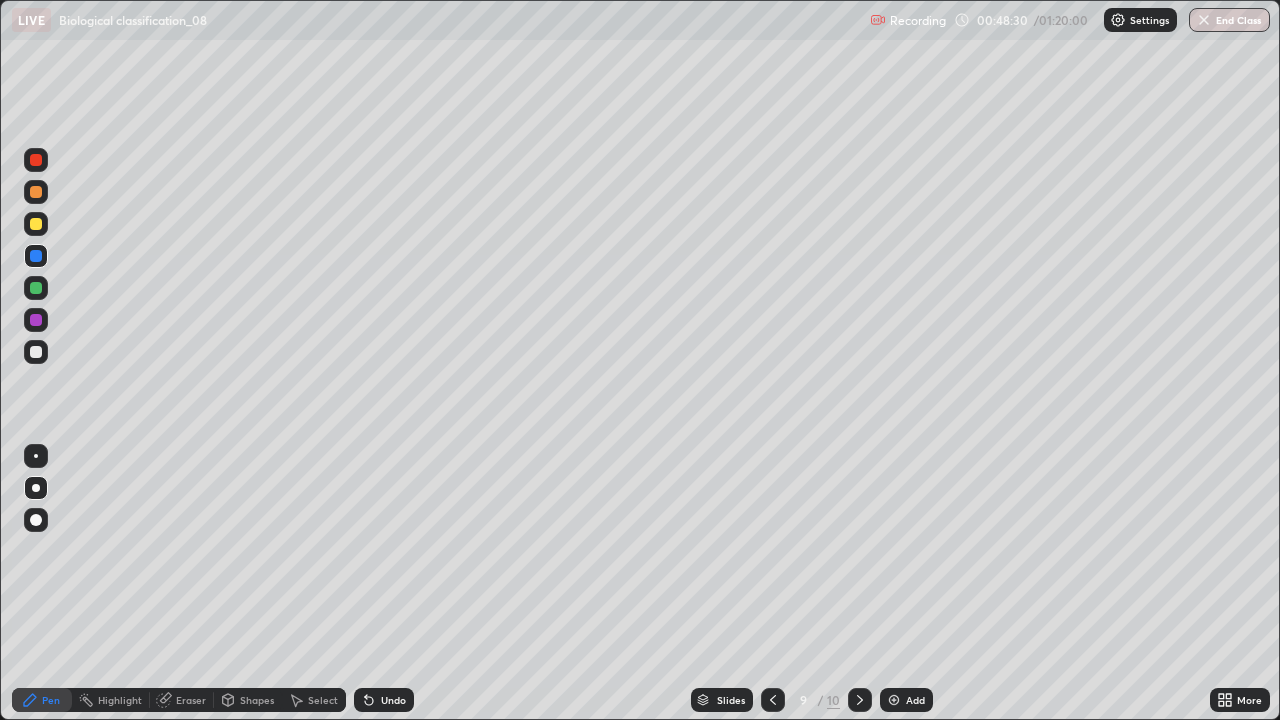 click 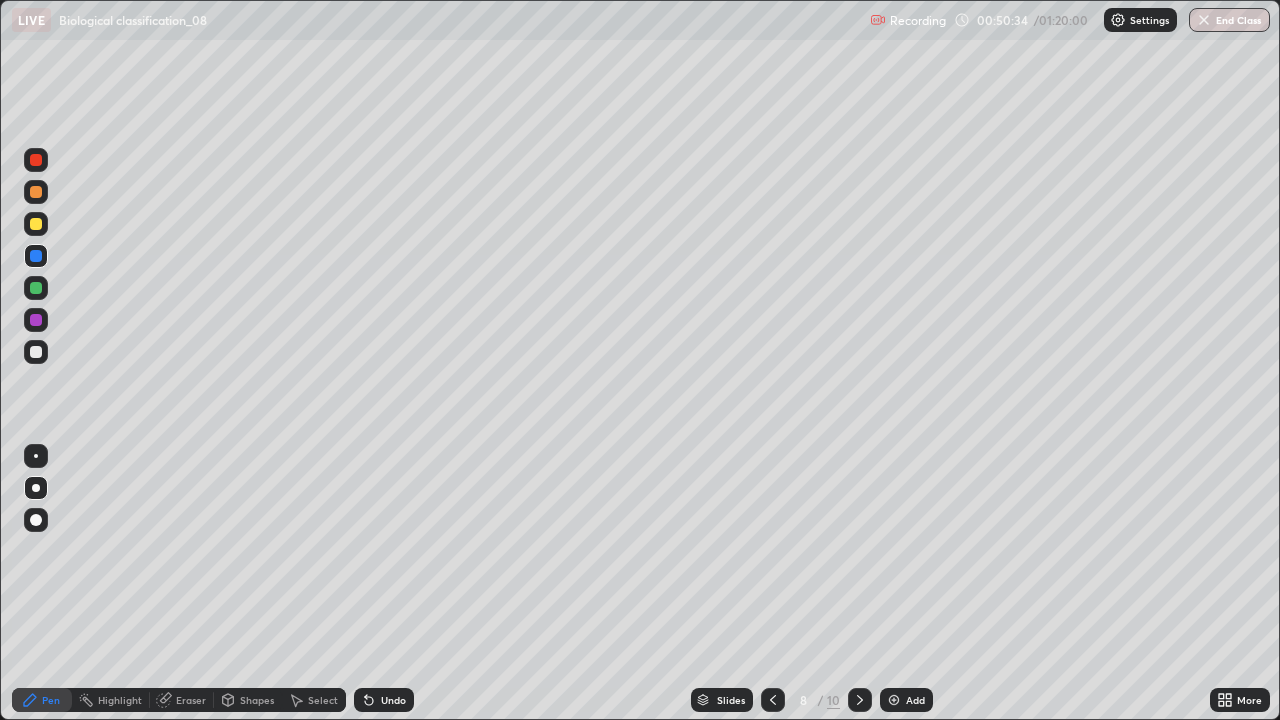click 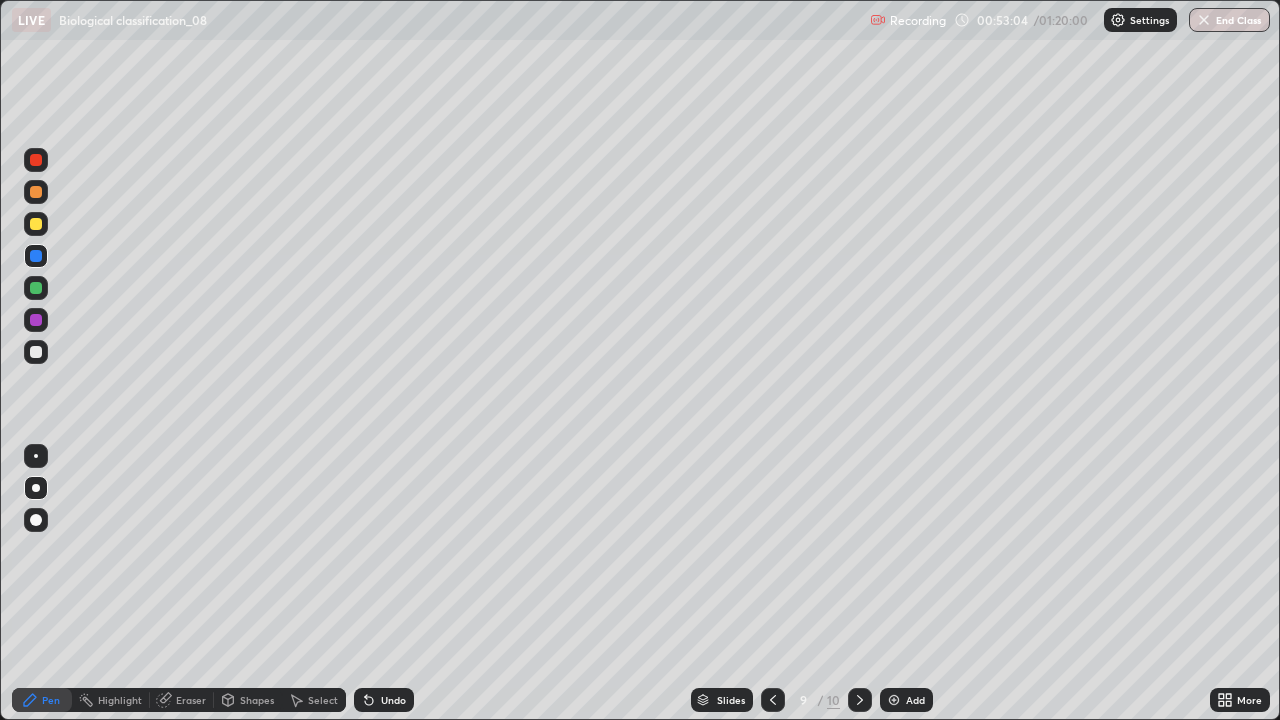 click 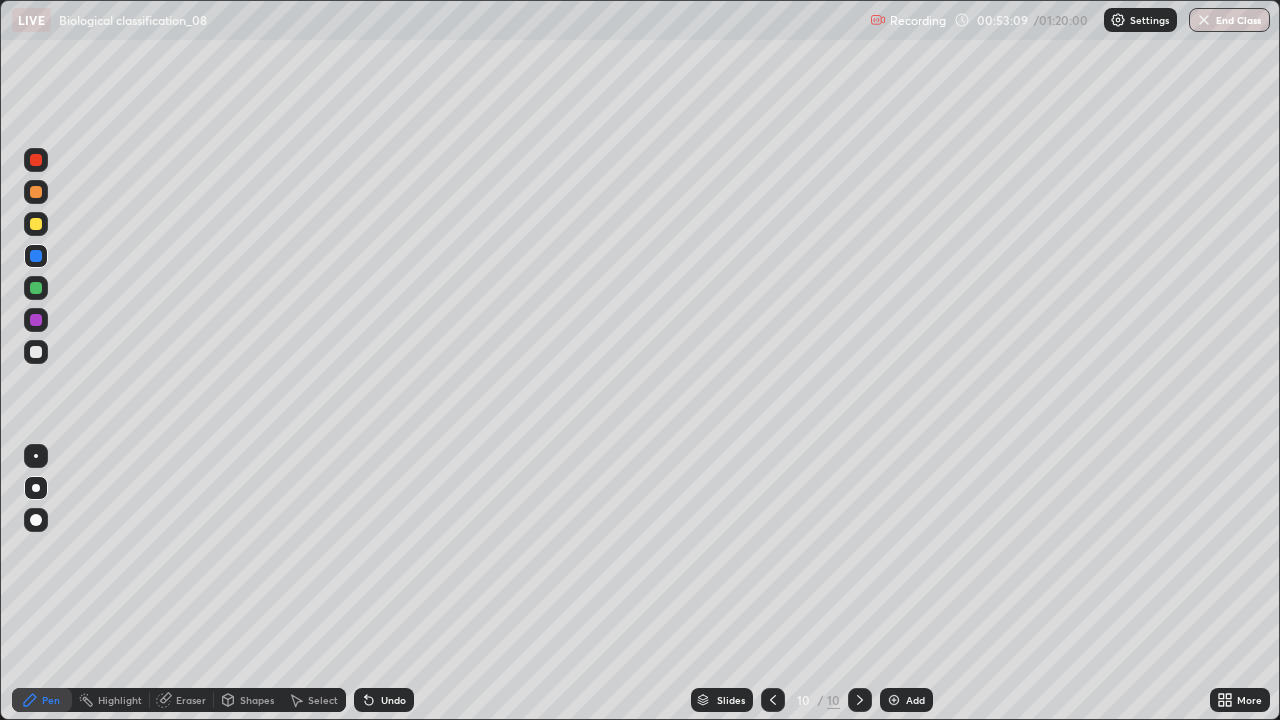 click 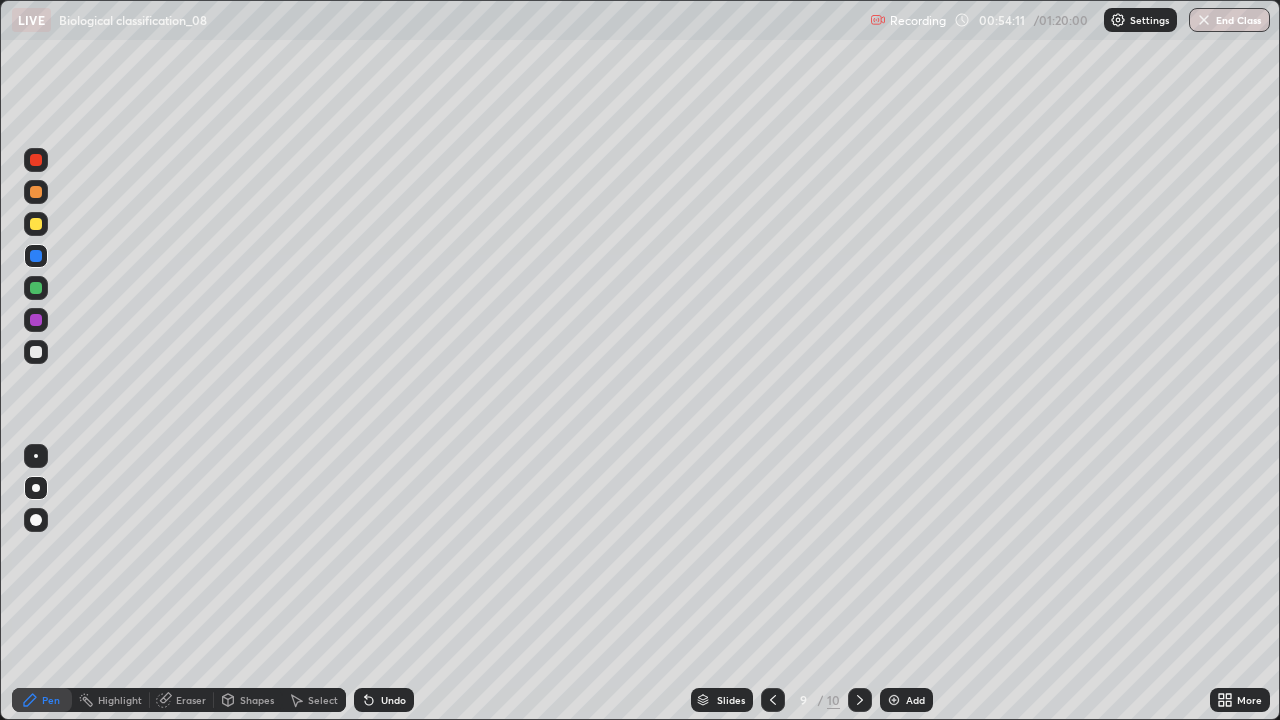 click 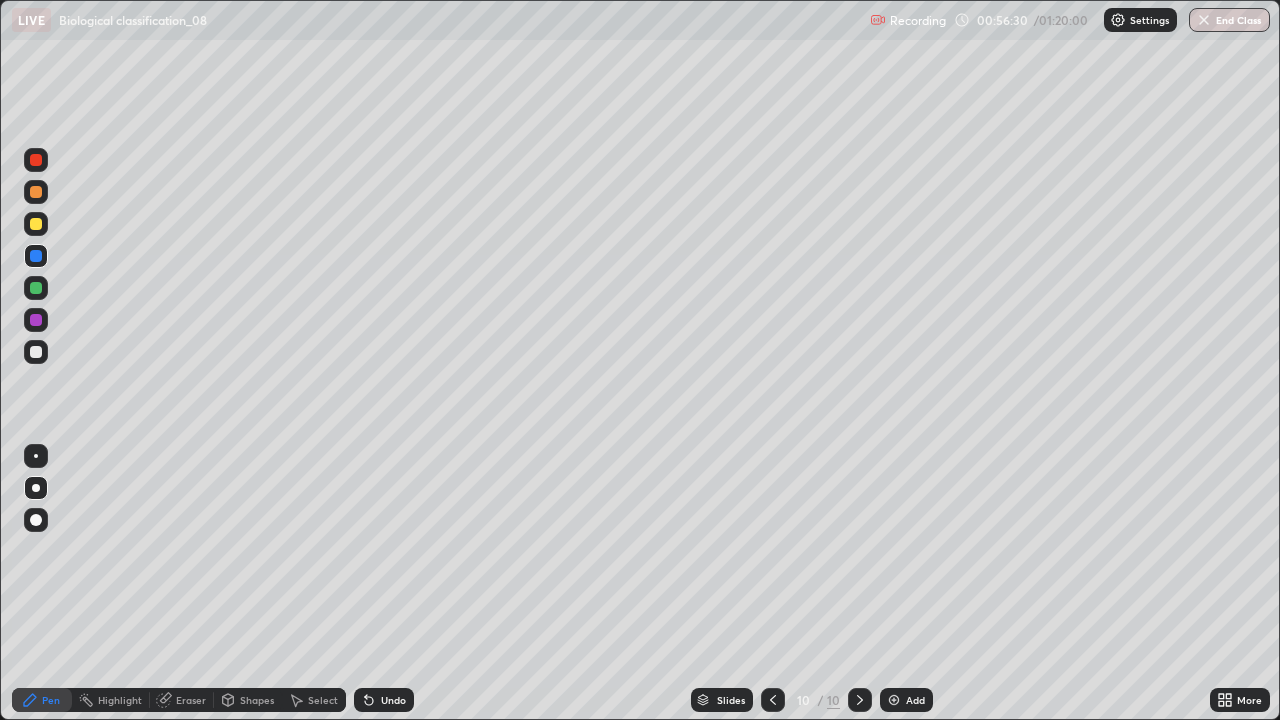 click at bounding box center [894, 700] 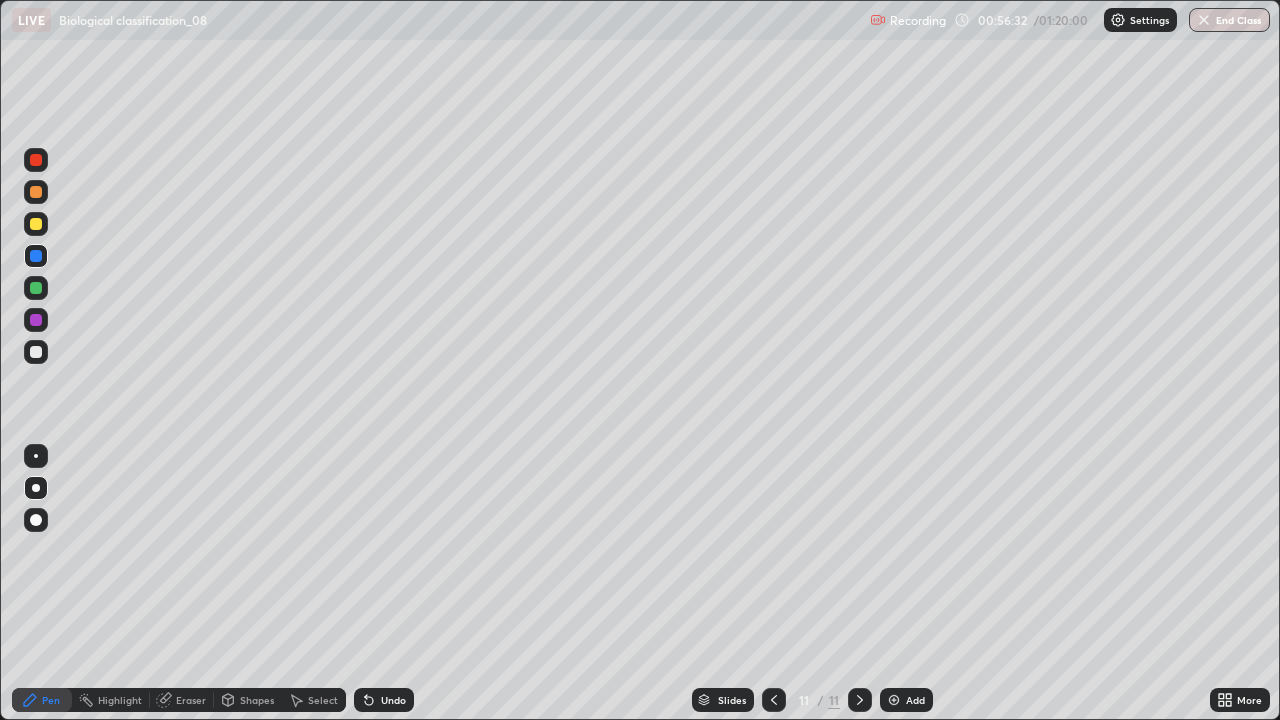 click at bounding box center [36, 352] 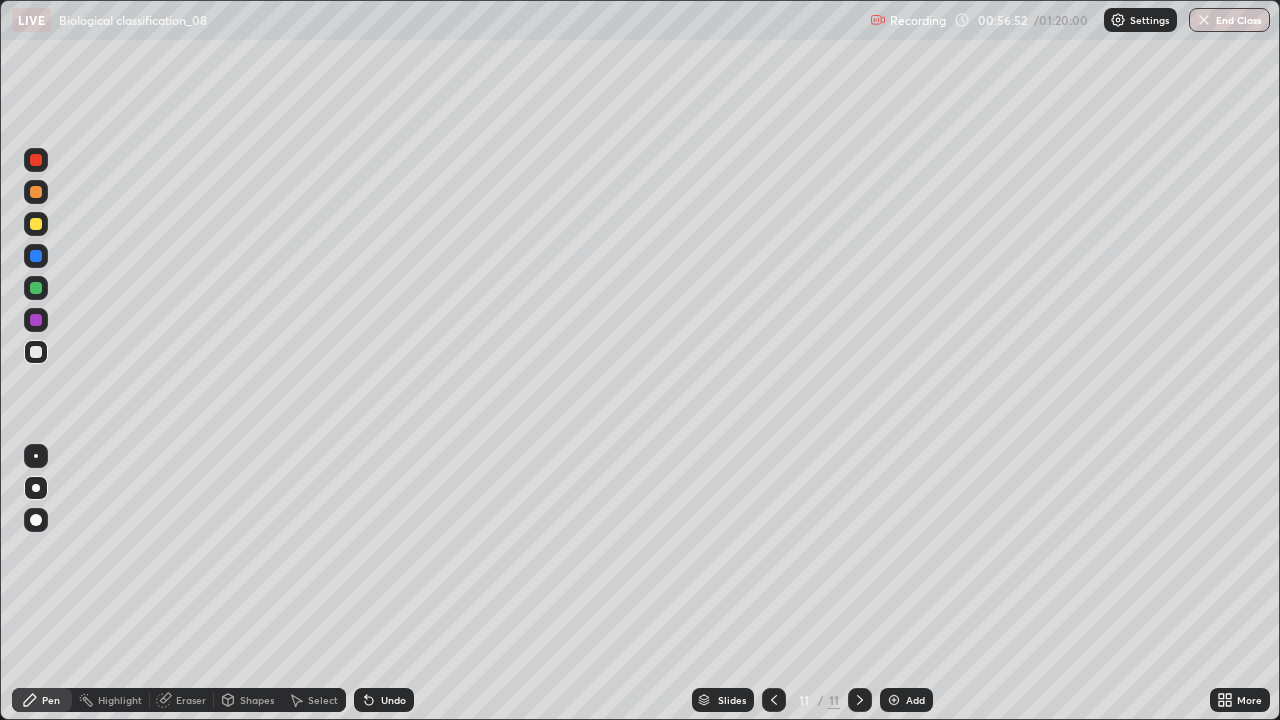 click at bounding box center [36, 320] 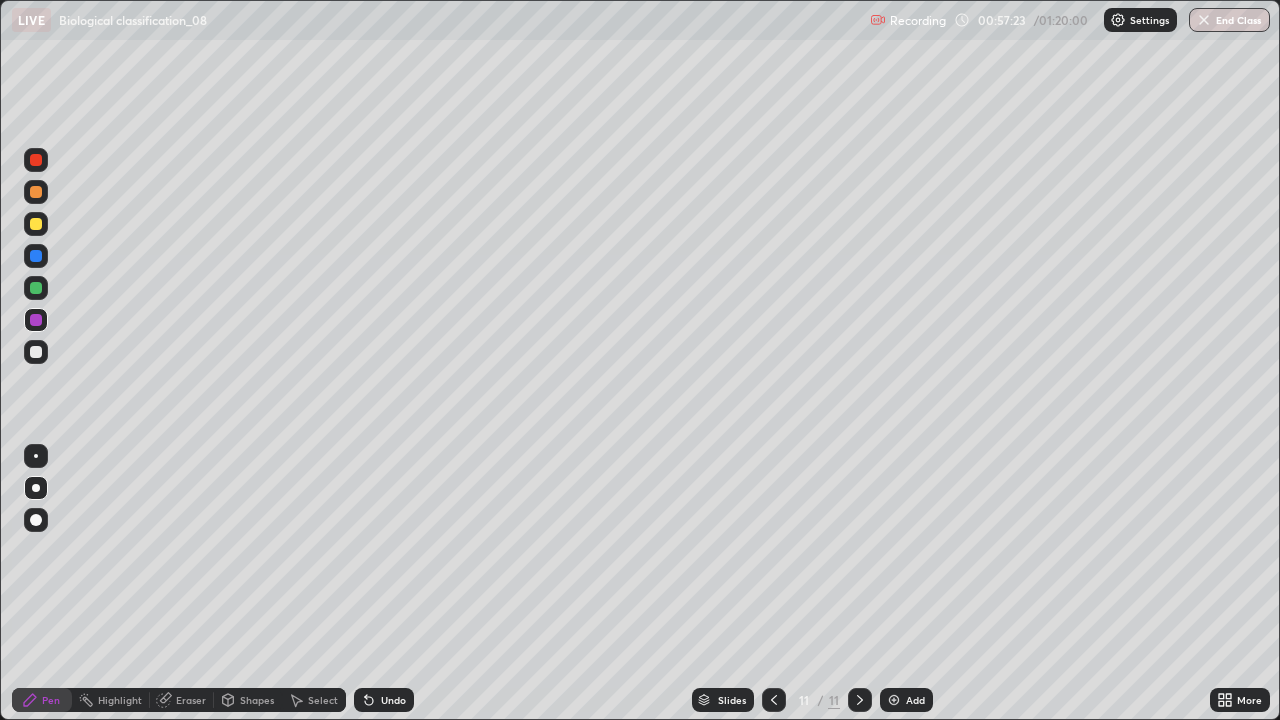click at bounding box center (36, 192) 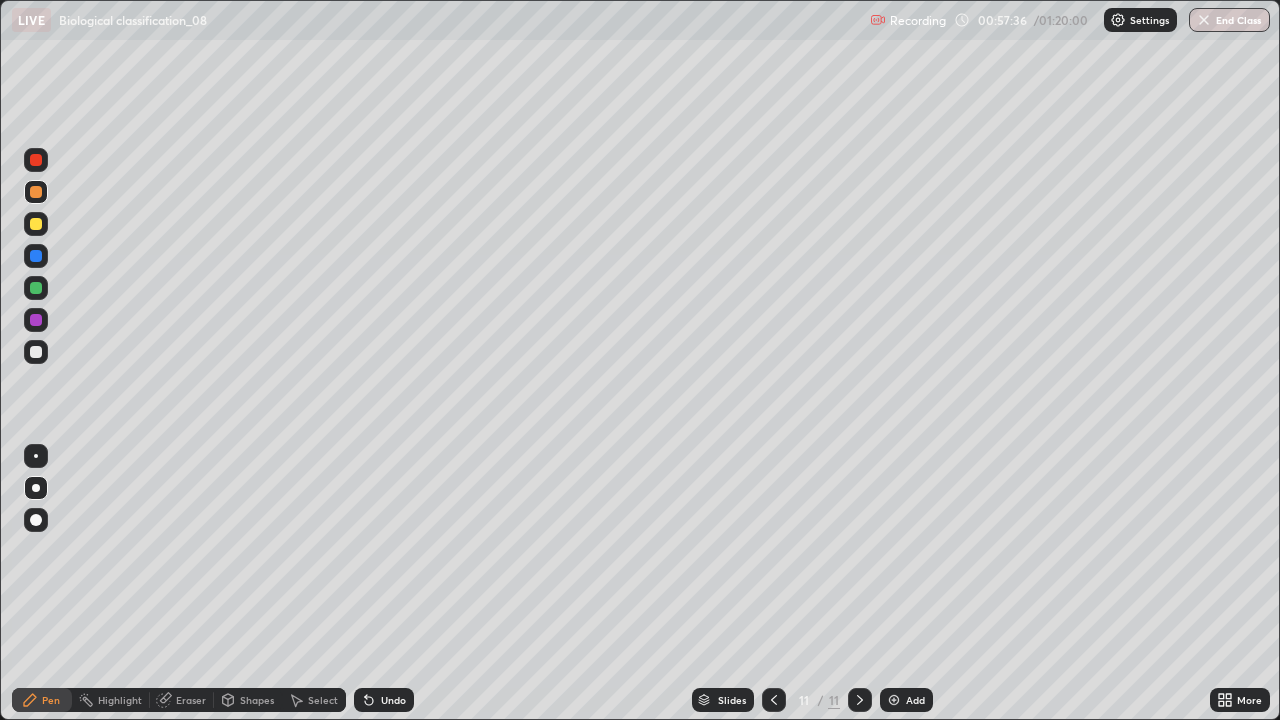 click at bounding box center (36, 288) 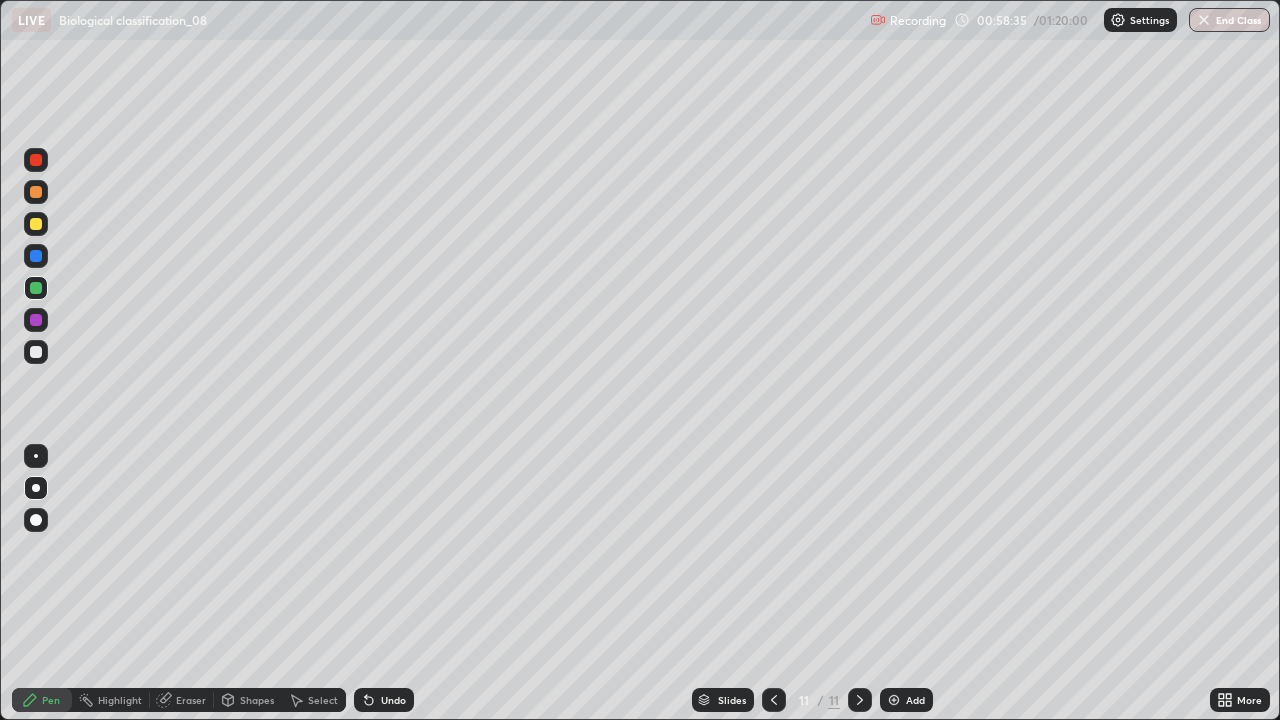 click at bounding box center [36, 160] 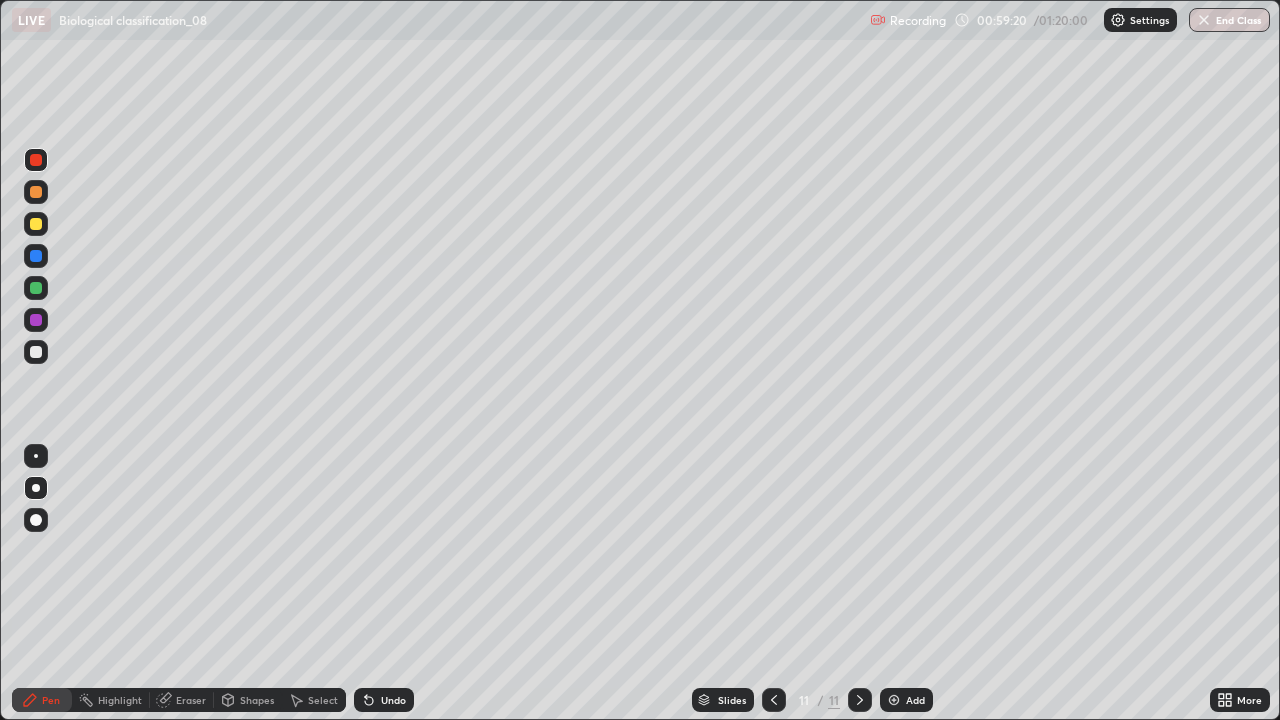 click at bounding box center (36, 320) 